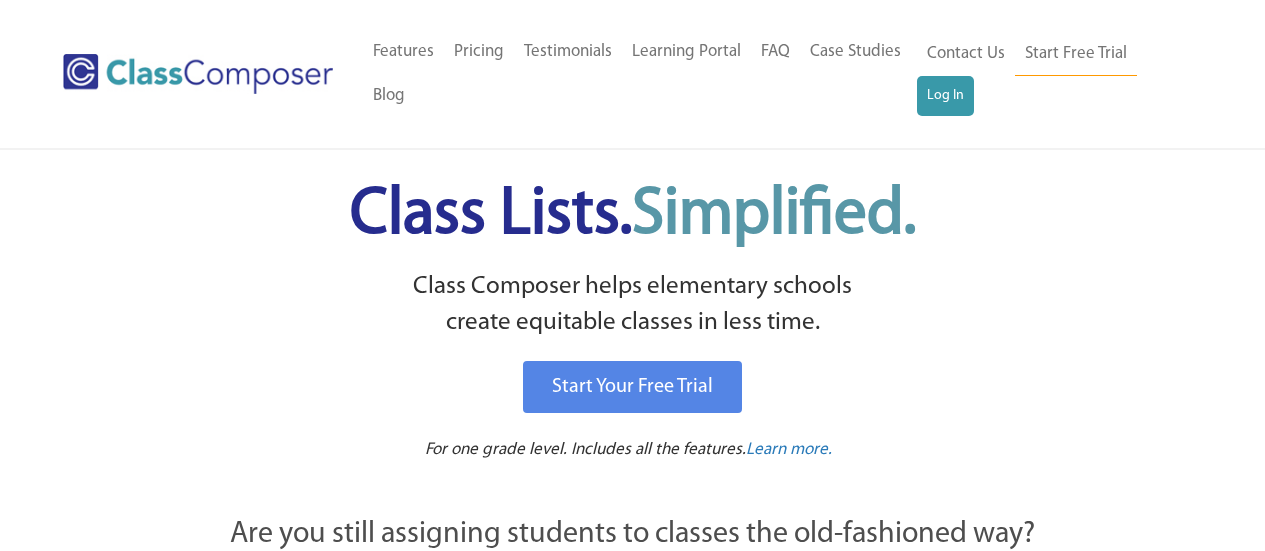 scroll, scrollTop: 0, scrollLeft: 0, axis: both 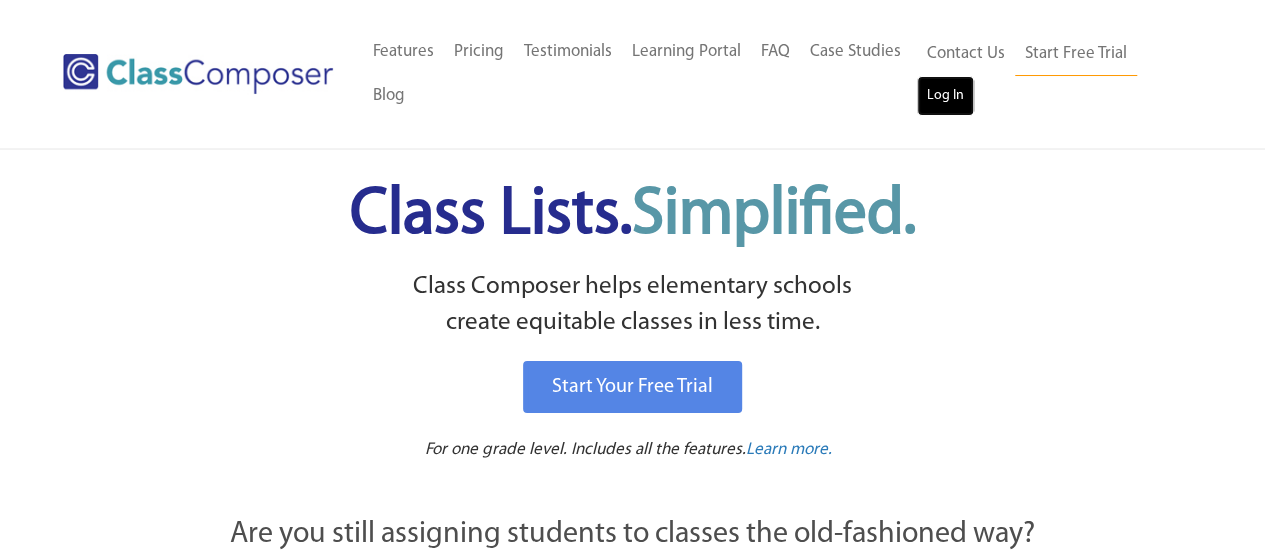 click on "Log In" at bounding box center (945, 96) 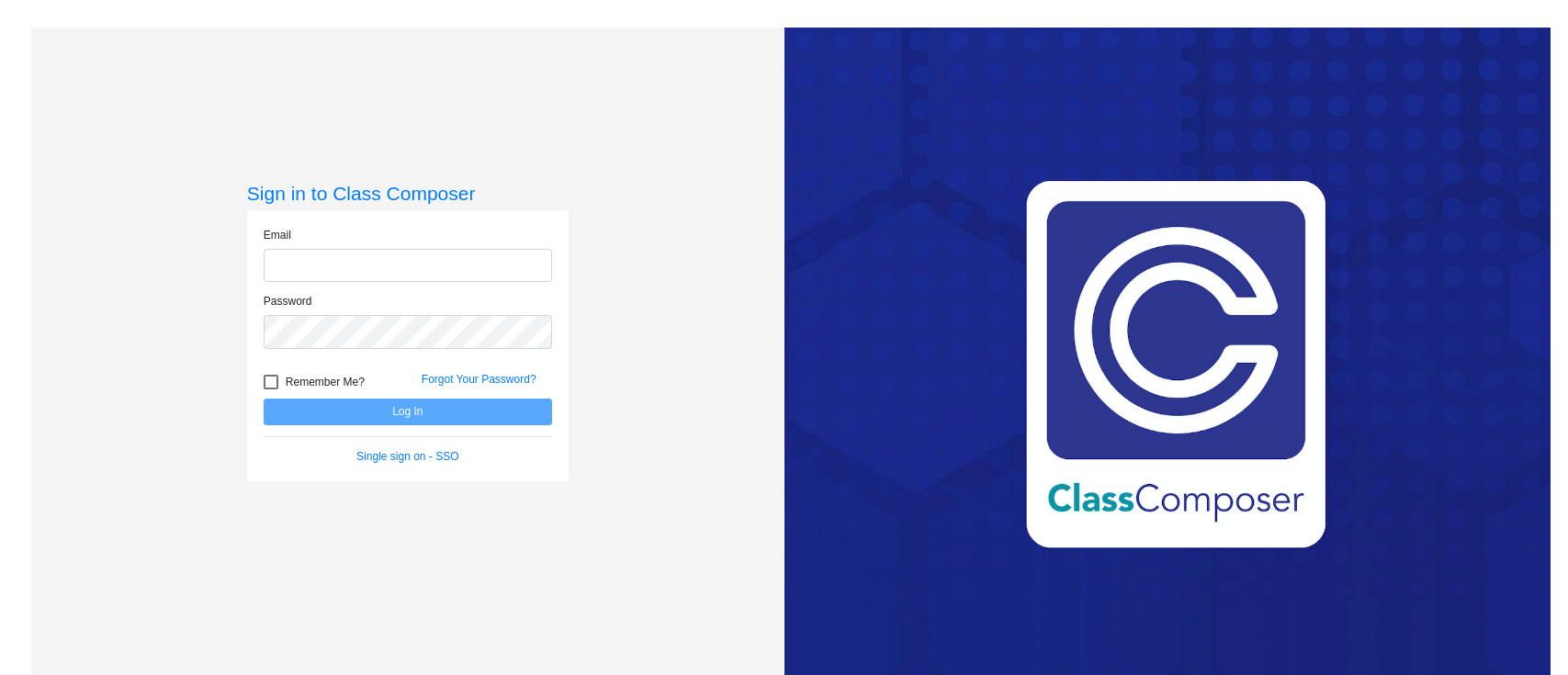 scroll, scrollTop: 0, scrollLeft: 0, axis: both 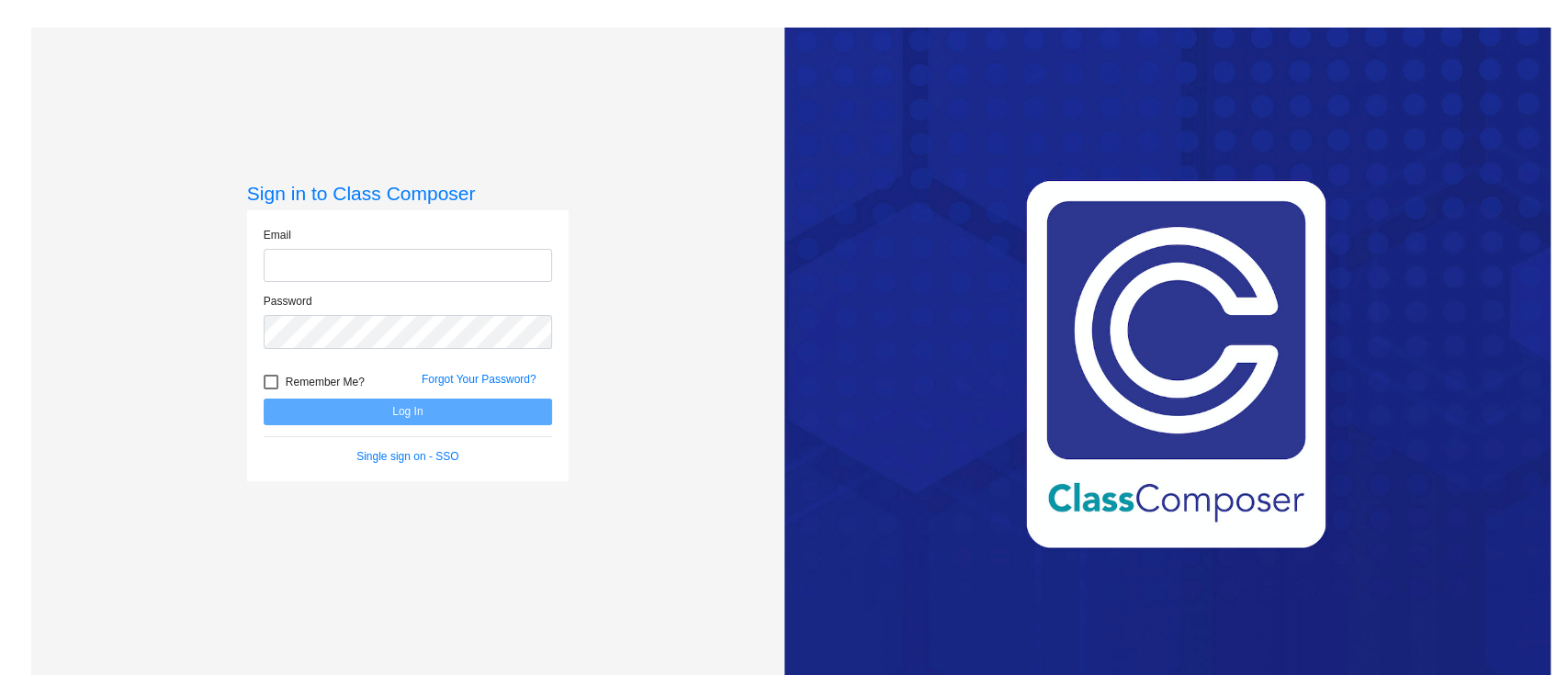 type on "[EMAIL_ADDRESS][DOMAIN_NAME]" 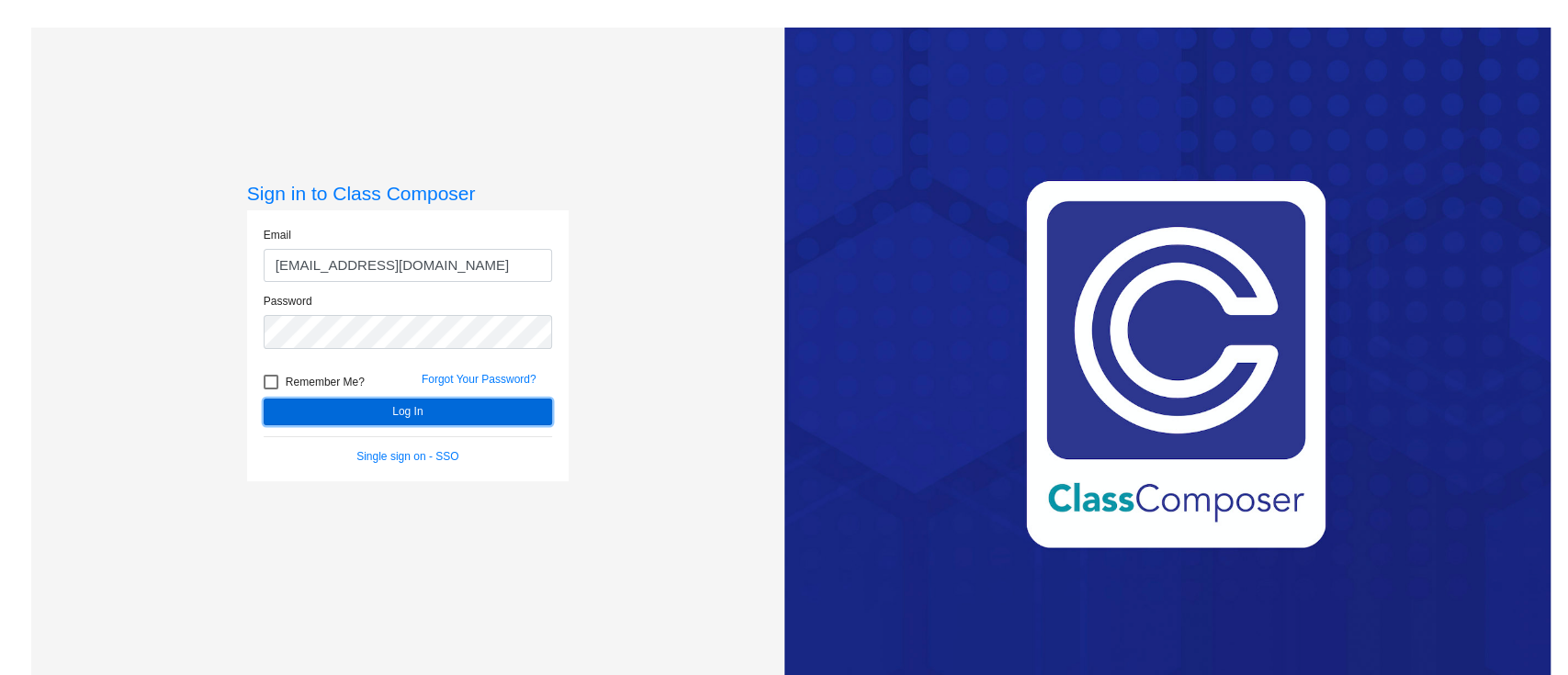 click on "Log In" 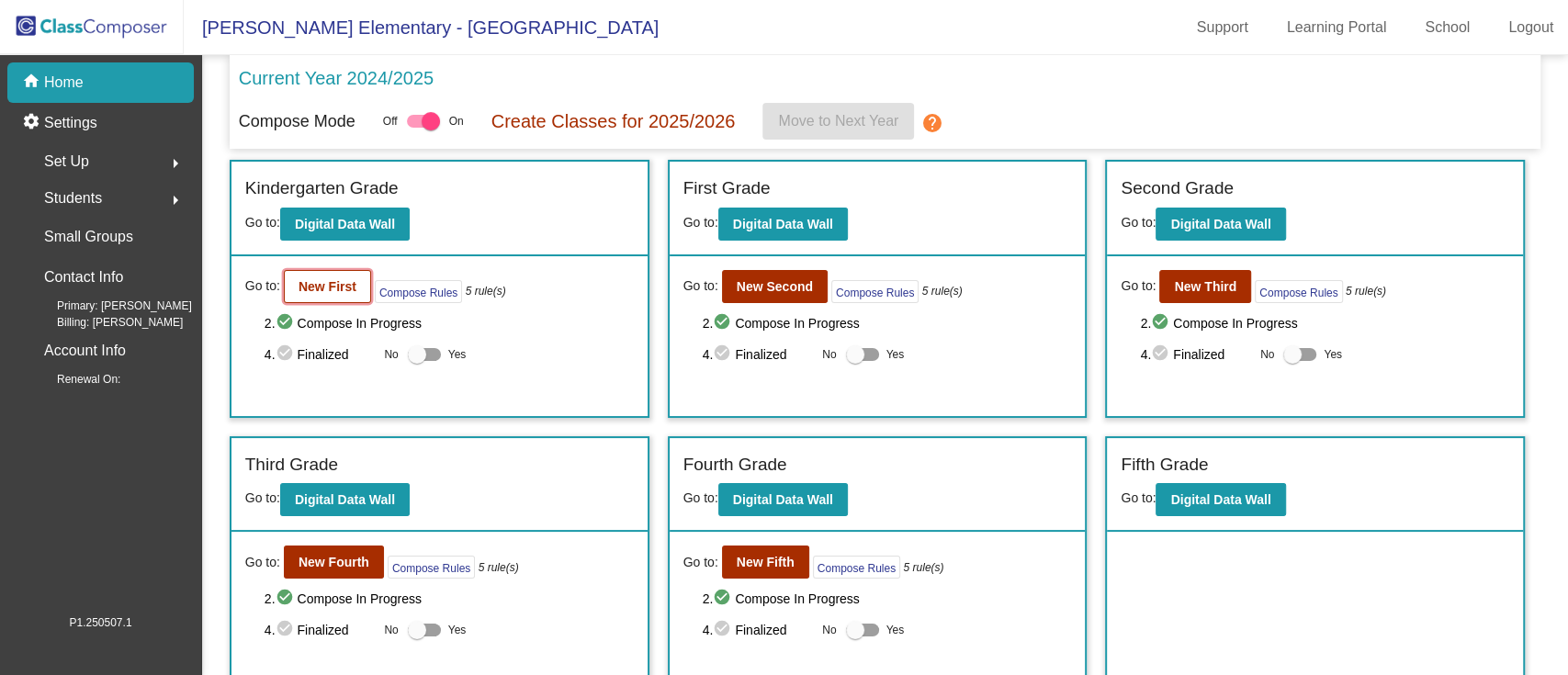 click on "New First" 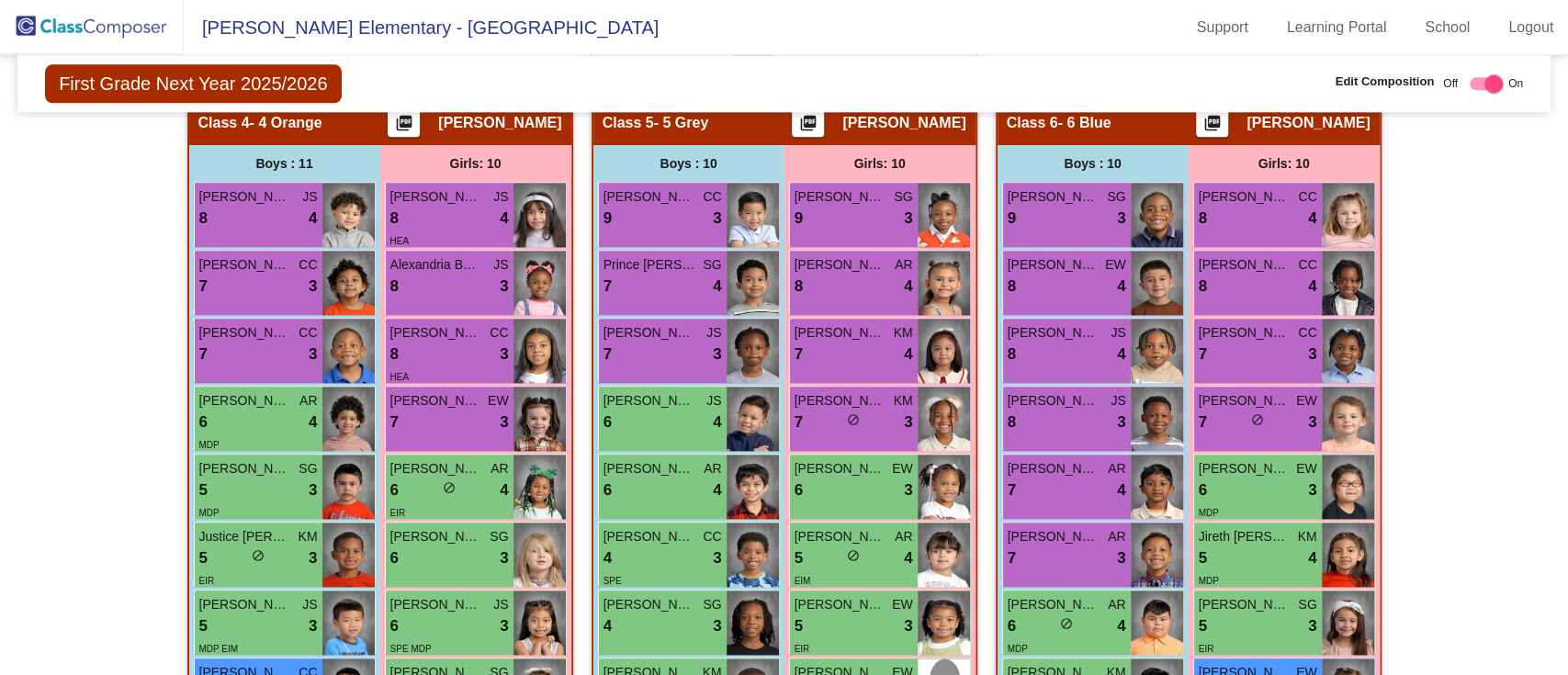 scroll, scrollTop: 1528, scrollLeft: 0, axis: vertical 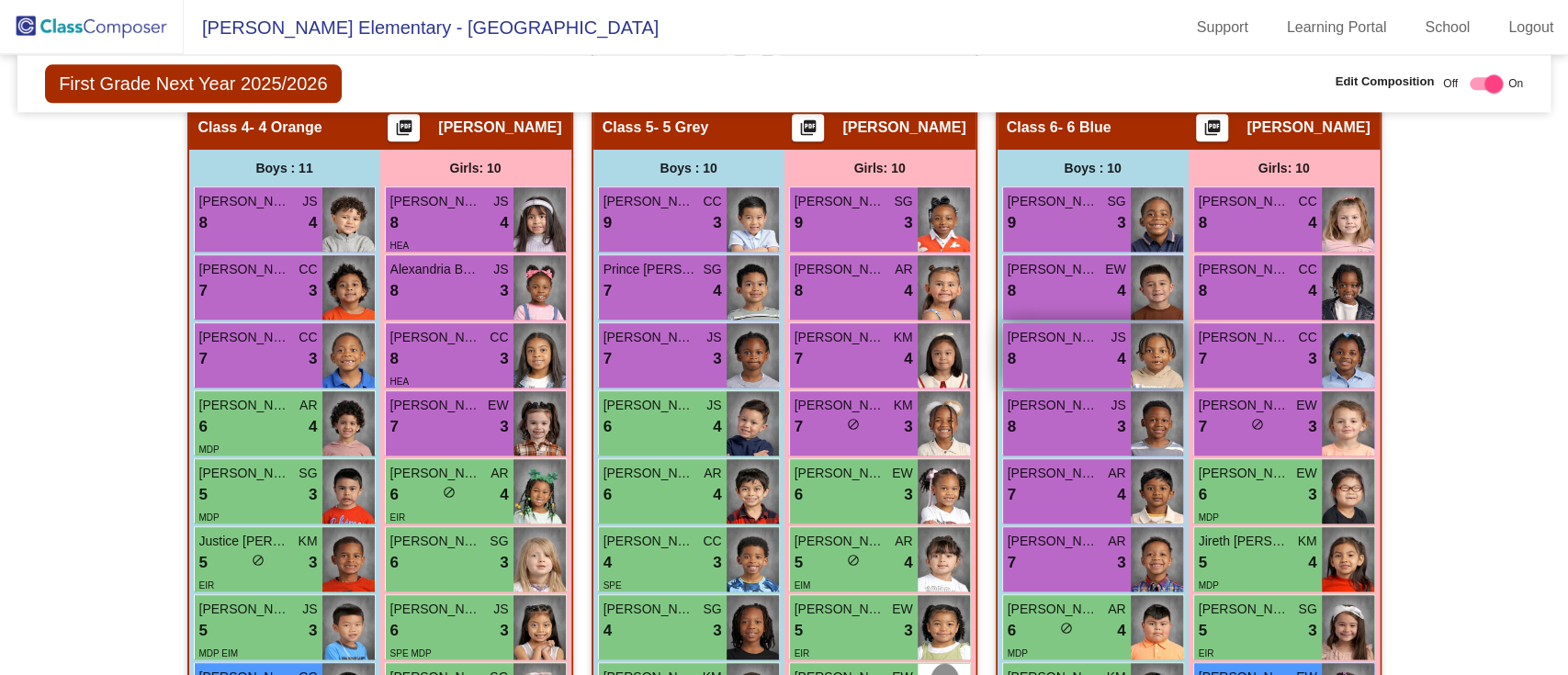 click on "8 lock do_not_disturb_alt 4" at bounding box center [1066, 359] 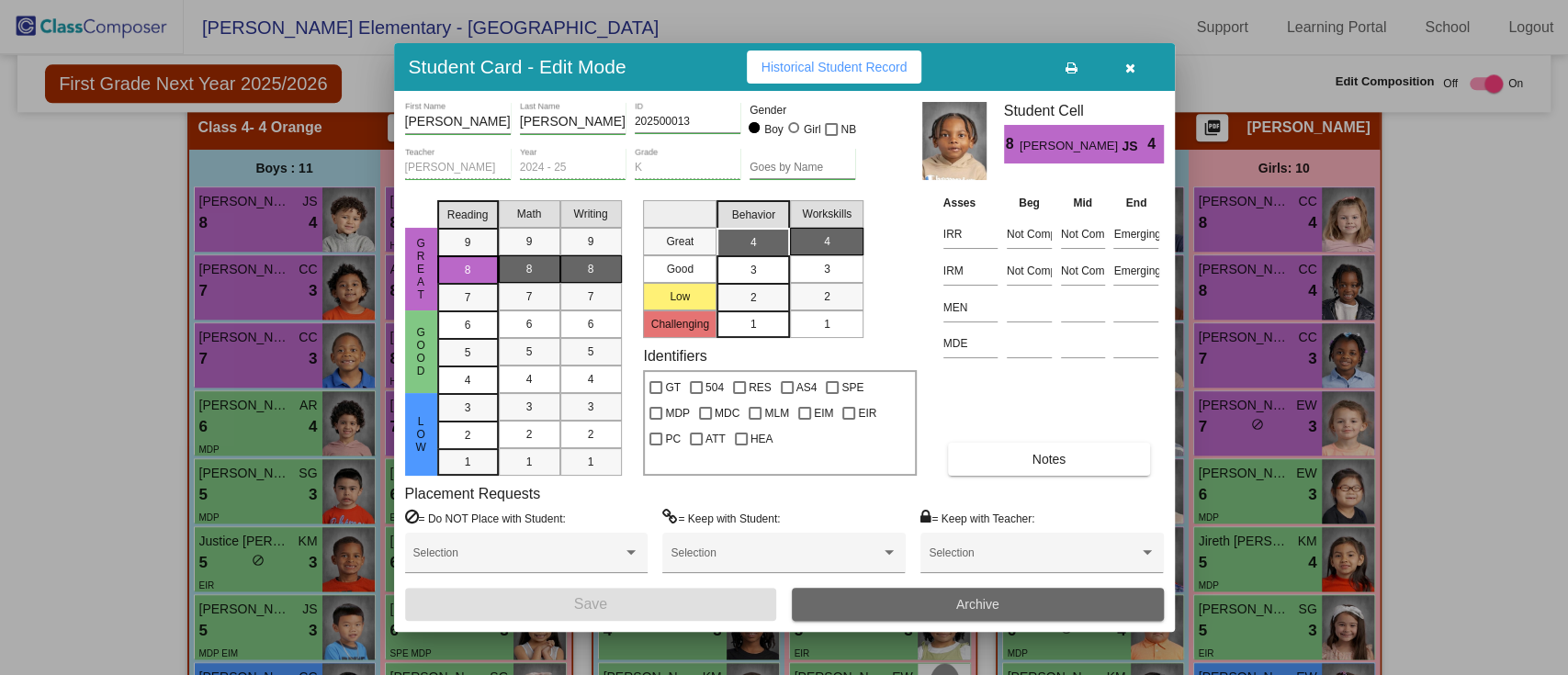 click on "Archive" at bounding box center (977, 604) 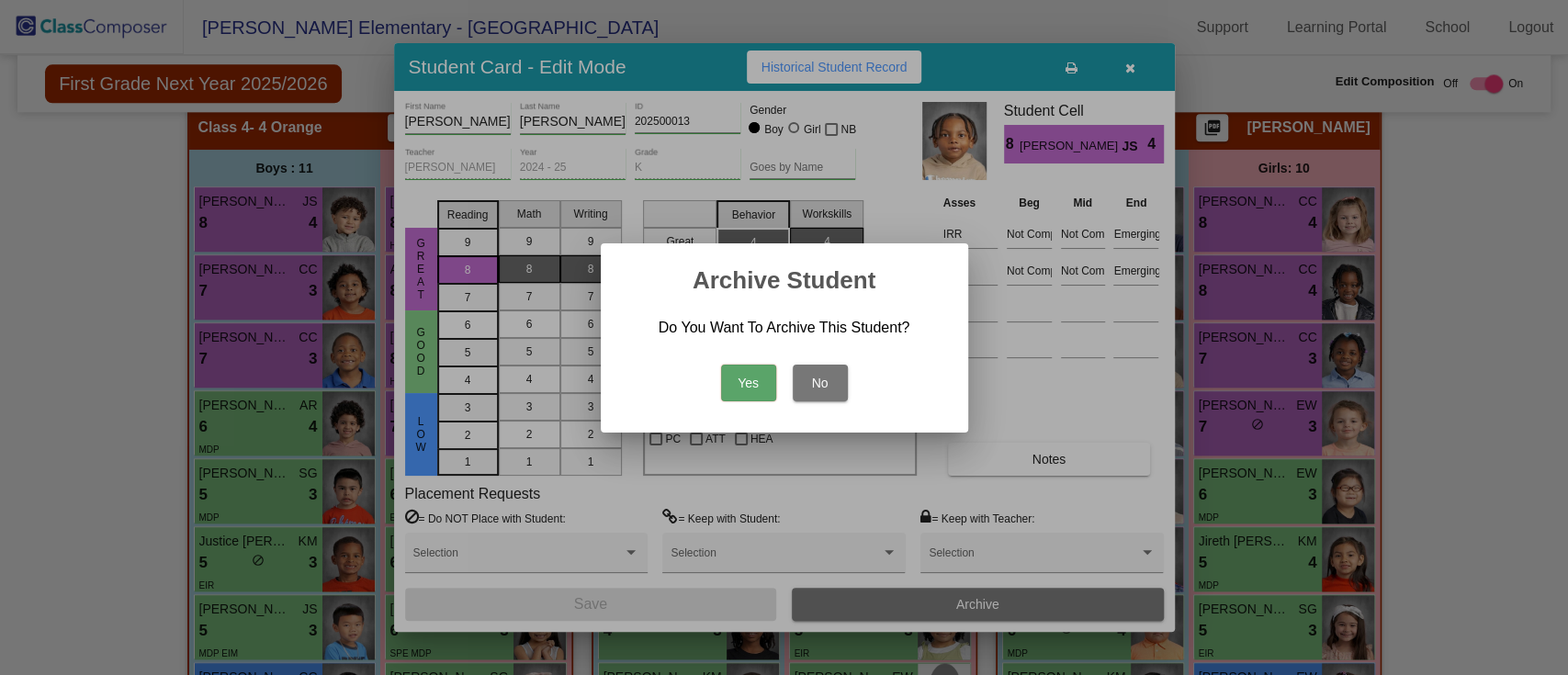 click on "Yes" at bounding box center (749, 383) 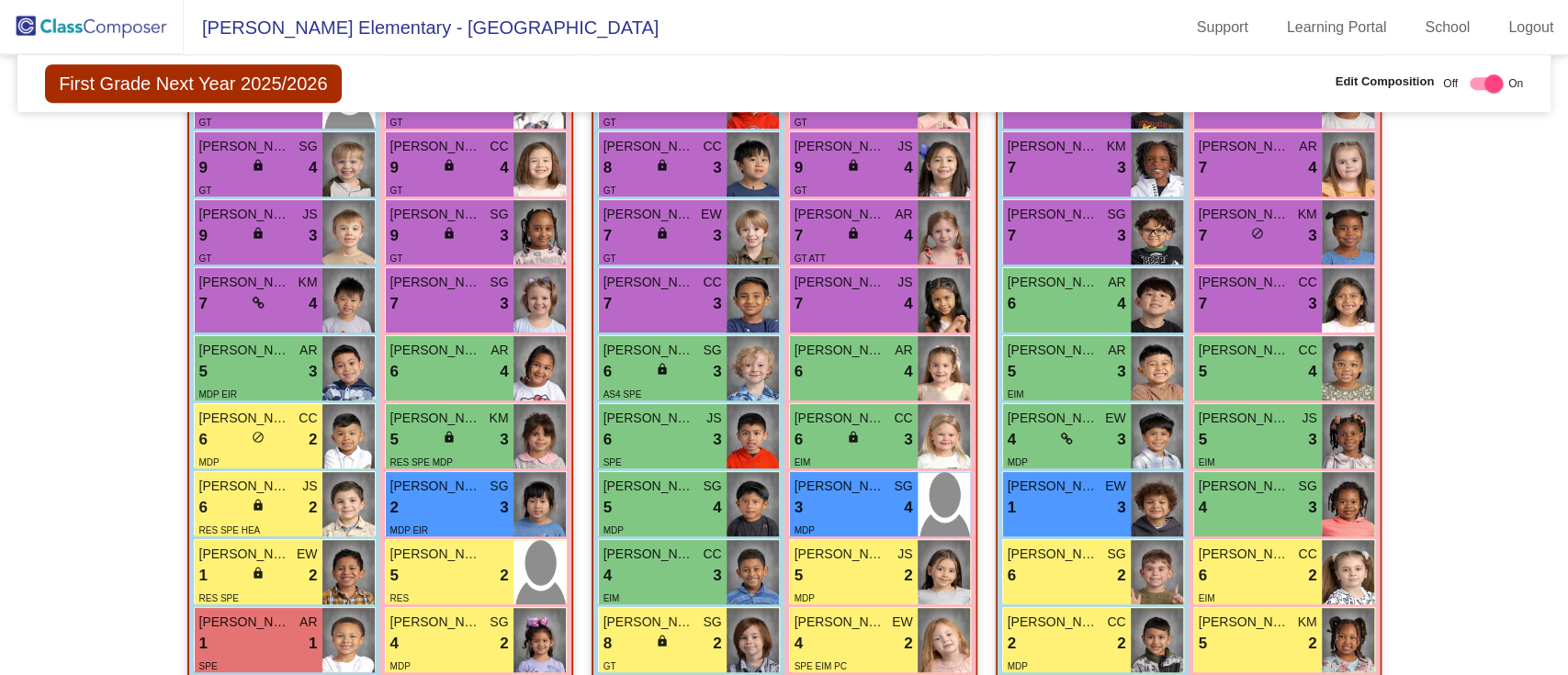 scroll, scrollTop: 591, scrollLeft: 0, axis: vertical 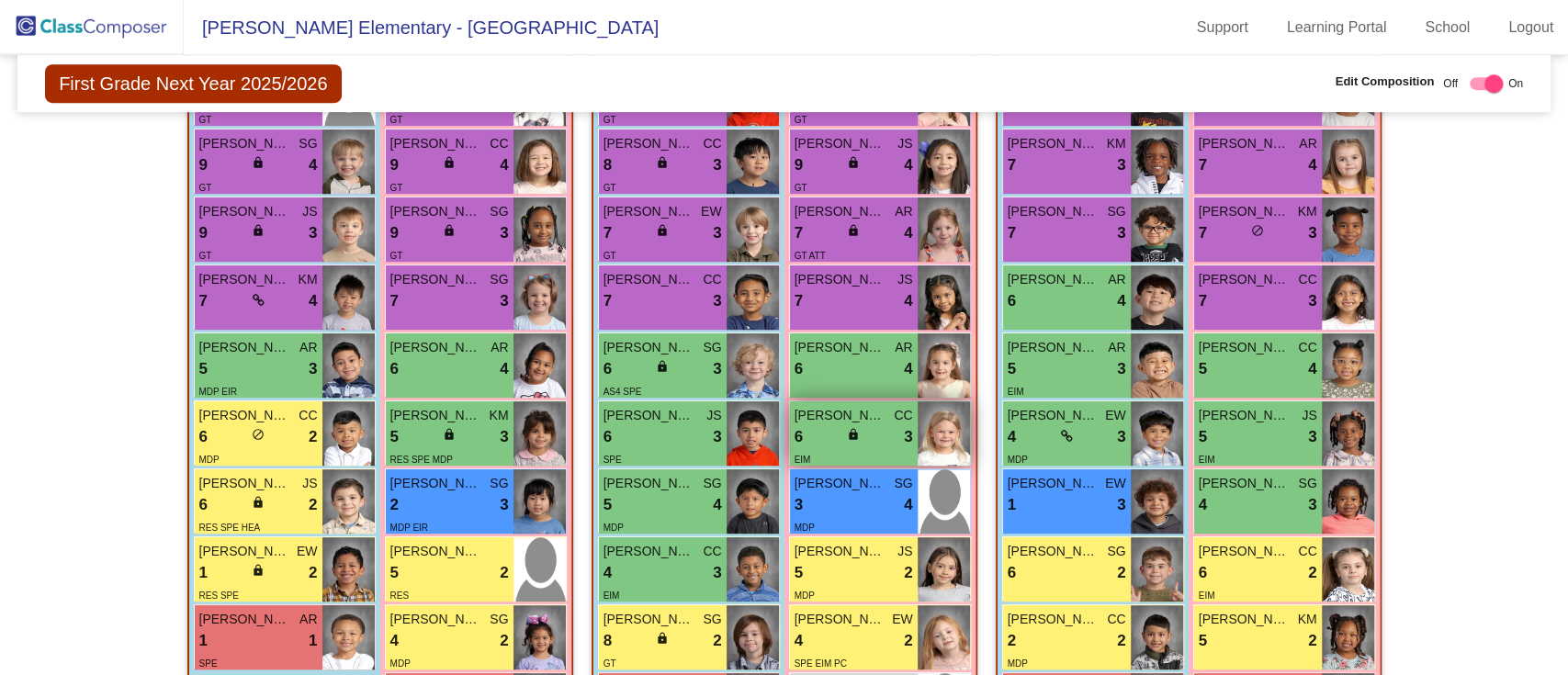 click on "6 lock do_not_disturb_alt 3" at bounding box center (853, 437) 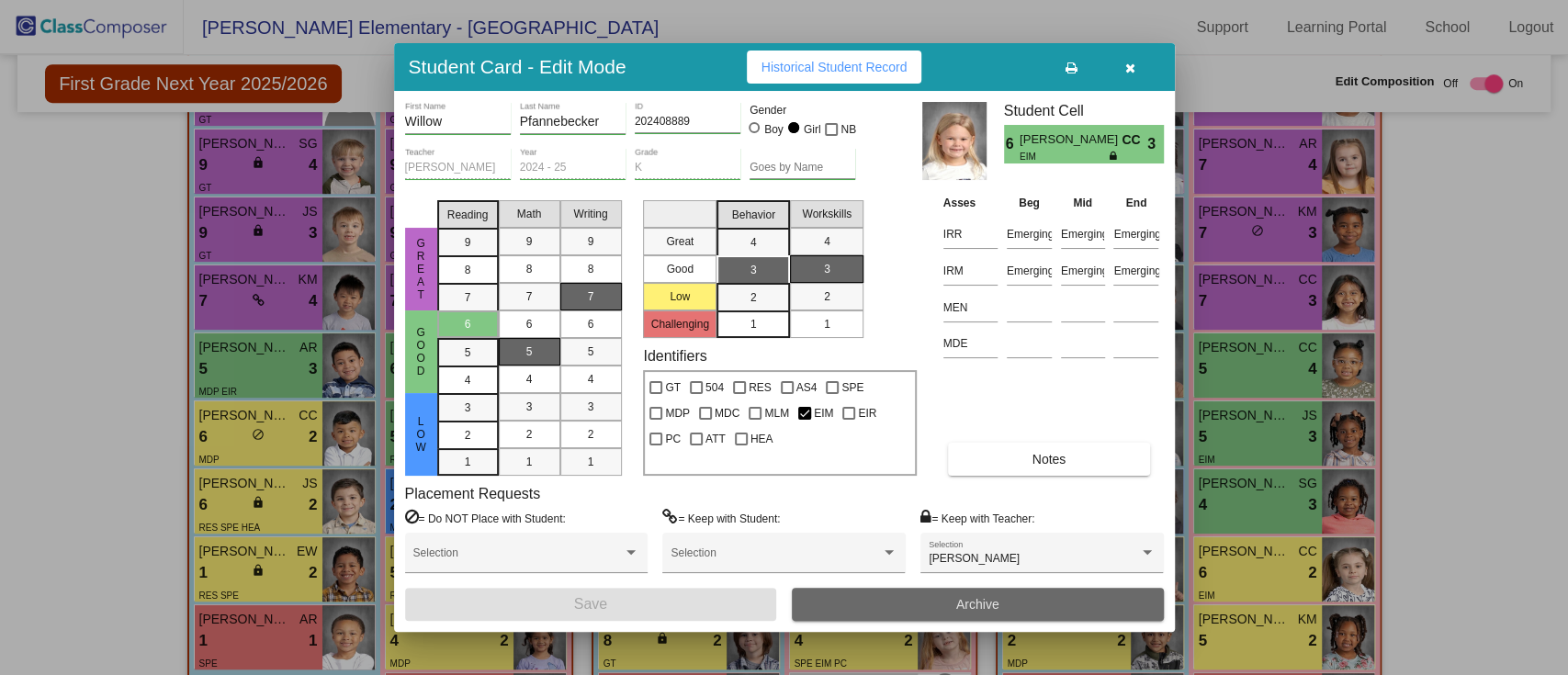 click on "Archive" at bounding box center [977, 604] 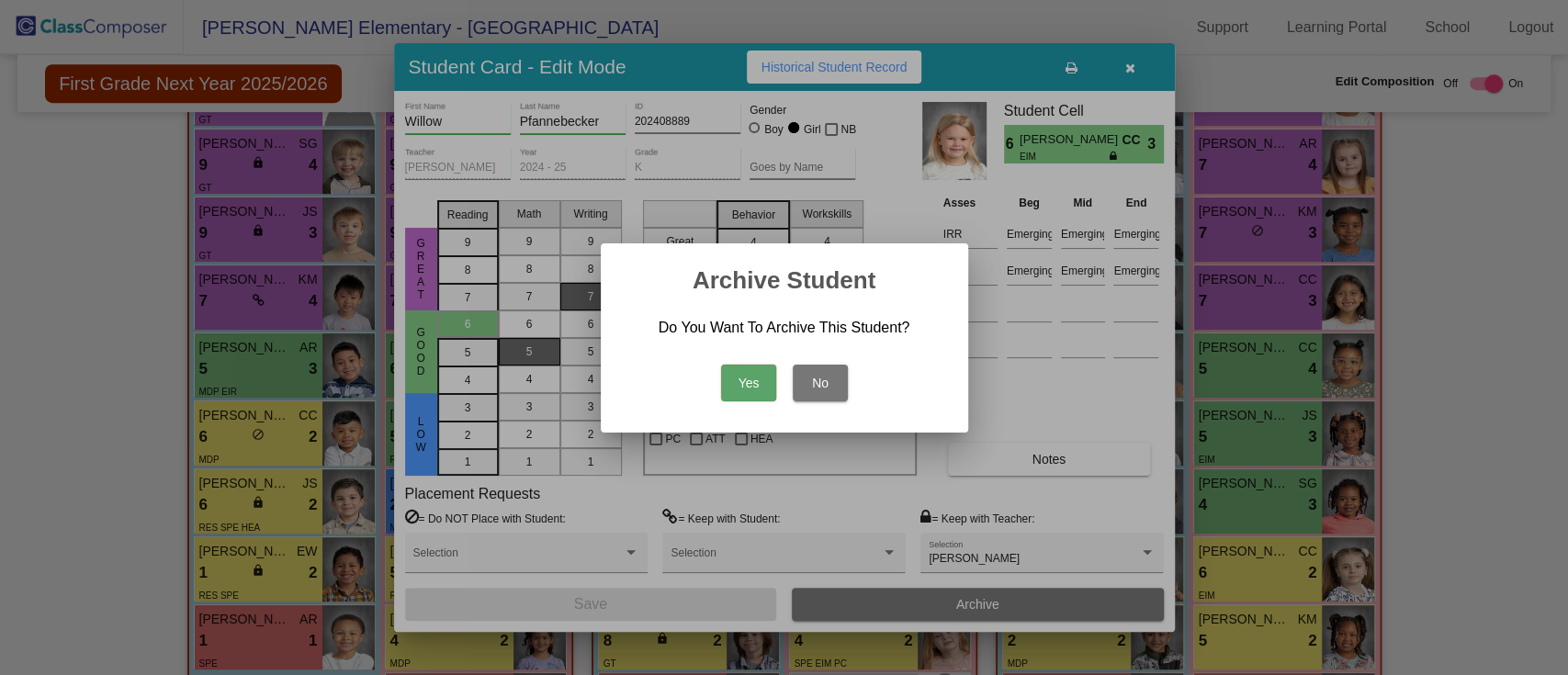 click on "Yes" at bounding box center (749, 383) 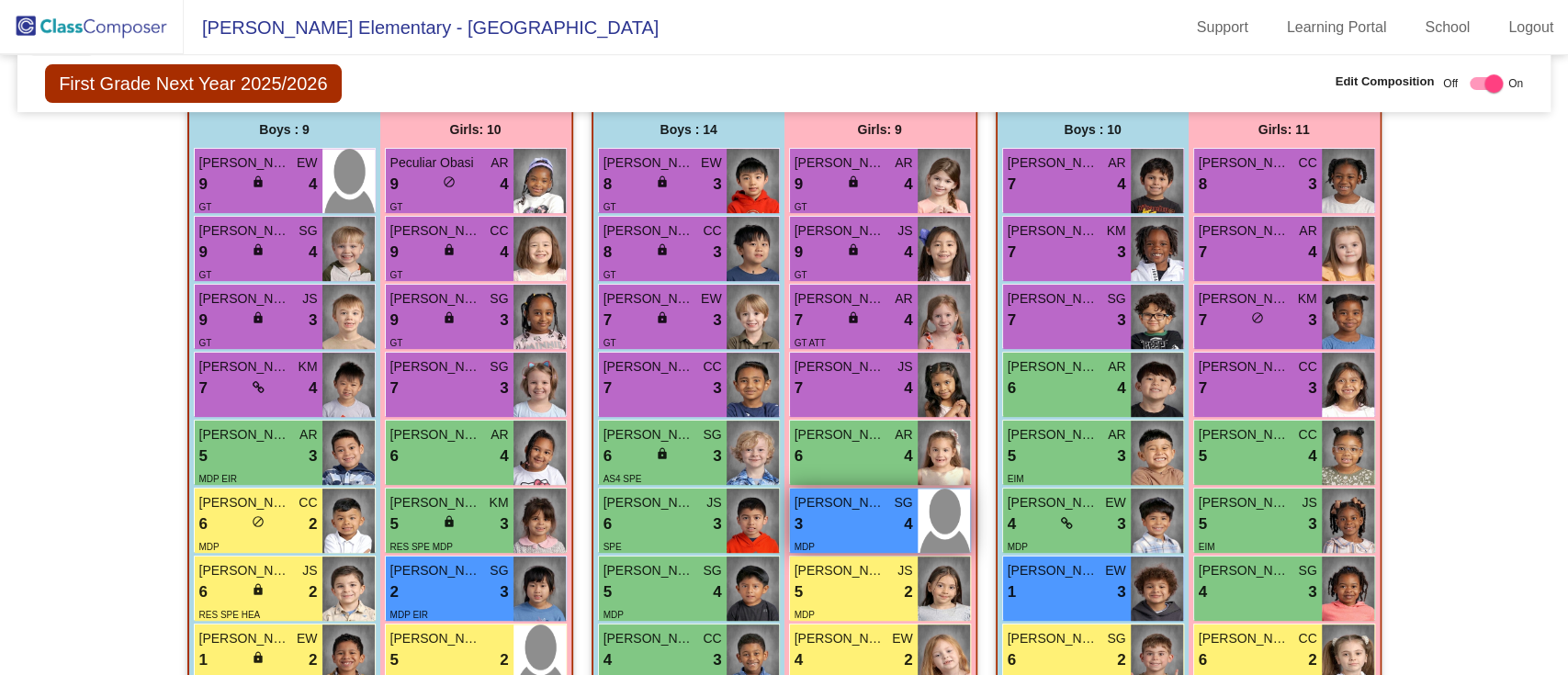 scroll, scrollTop: 502, scrollLeft: 0, axis: vertical 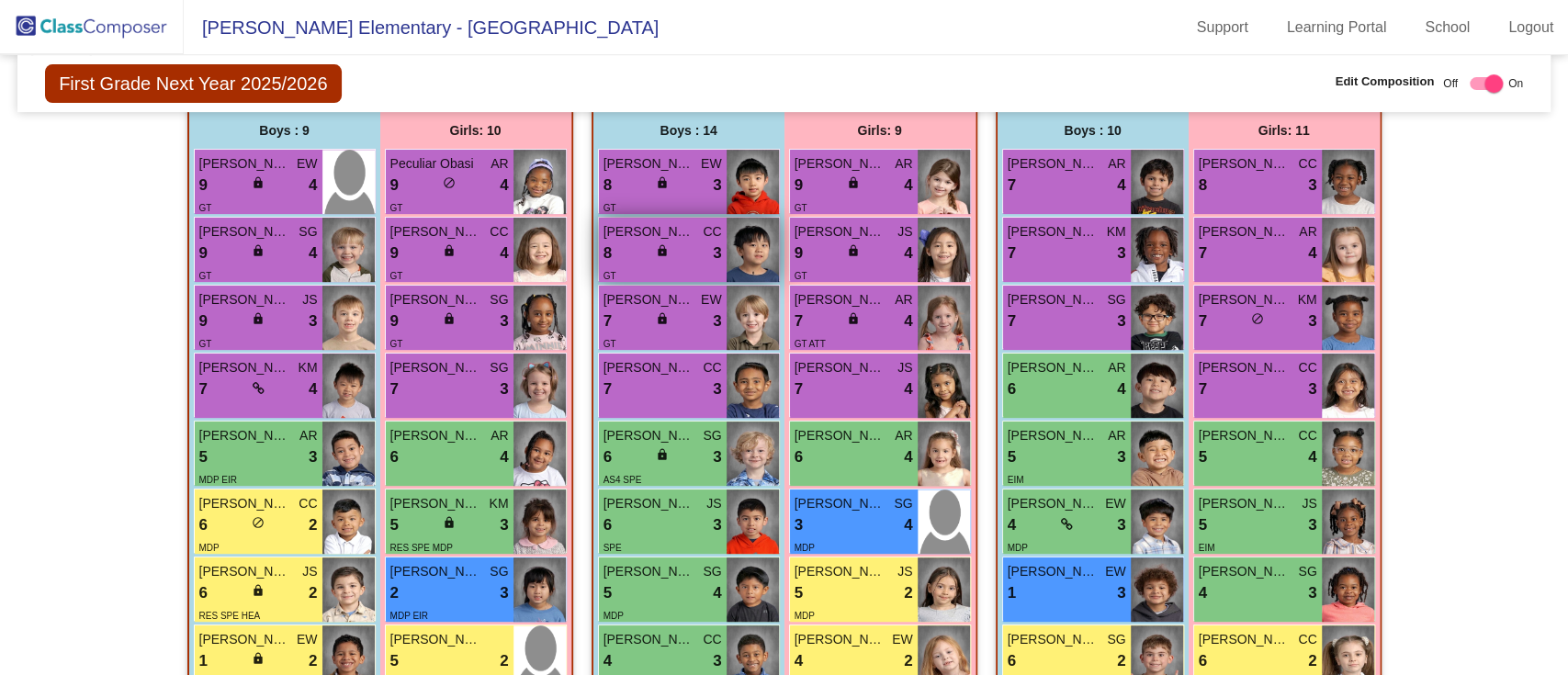 click on "GT" at bounding box center [662, 275] 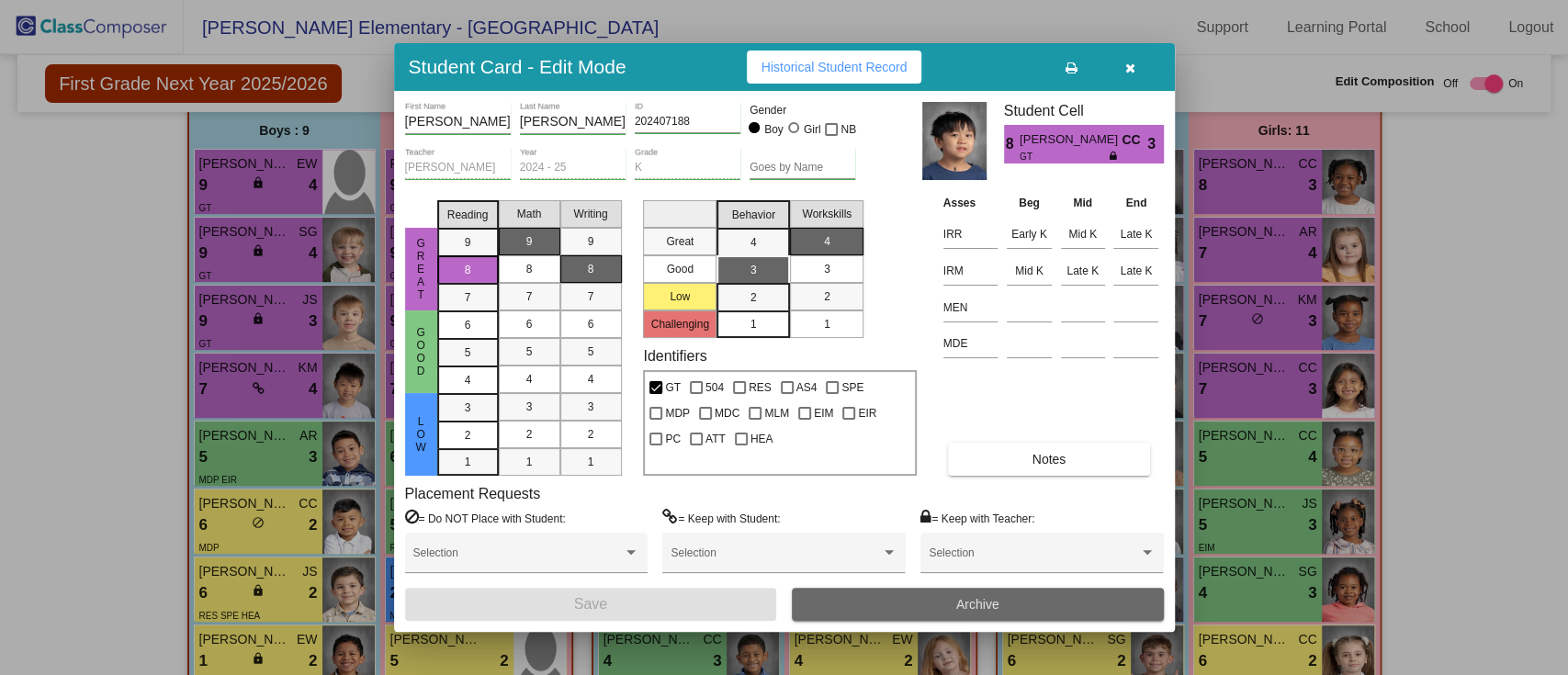 click on "Archive" at bounding box center (977, 604) 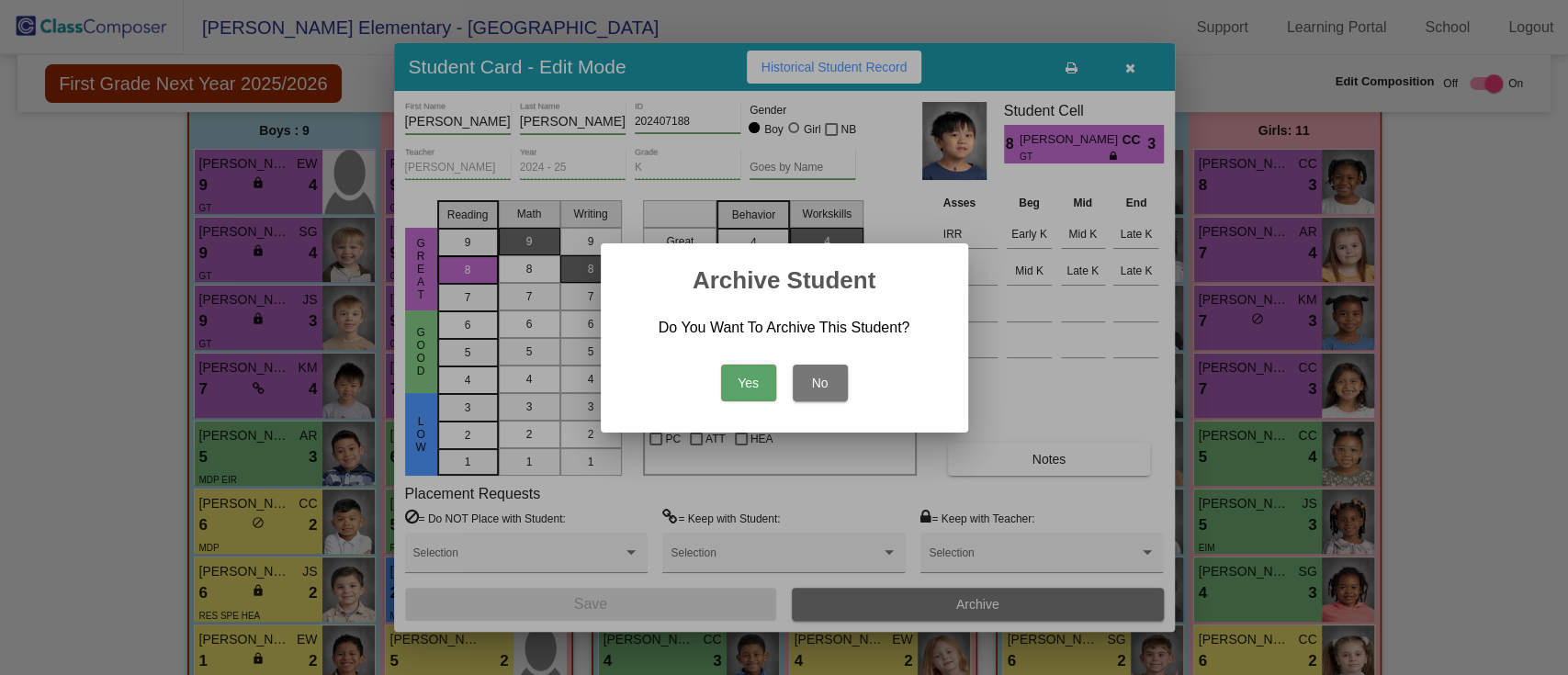 click on "Yes" at bounding box center (749, 383) 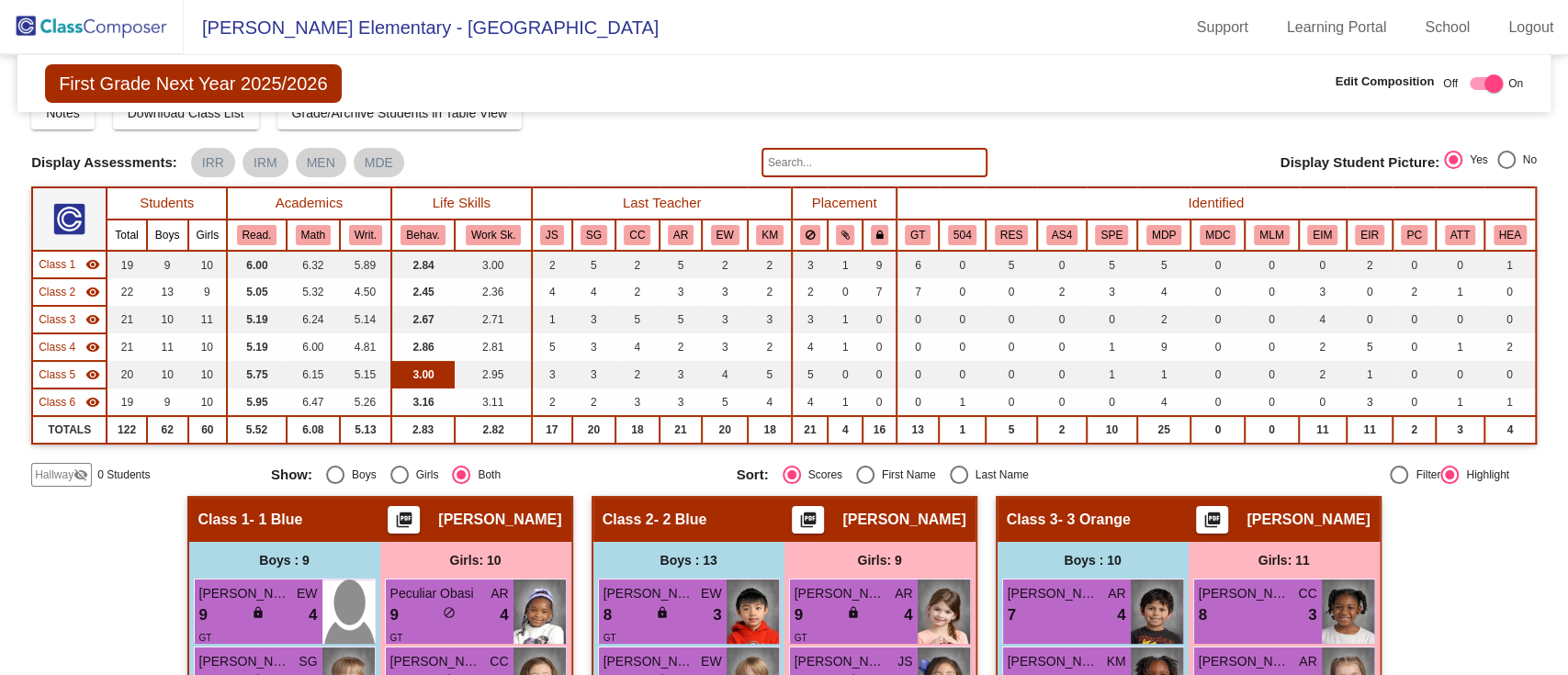 scroll, scrollTop: 0, scrollLeft: 0, axis: both 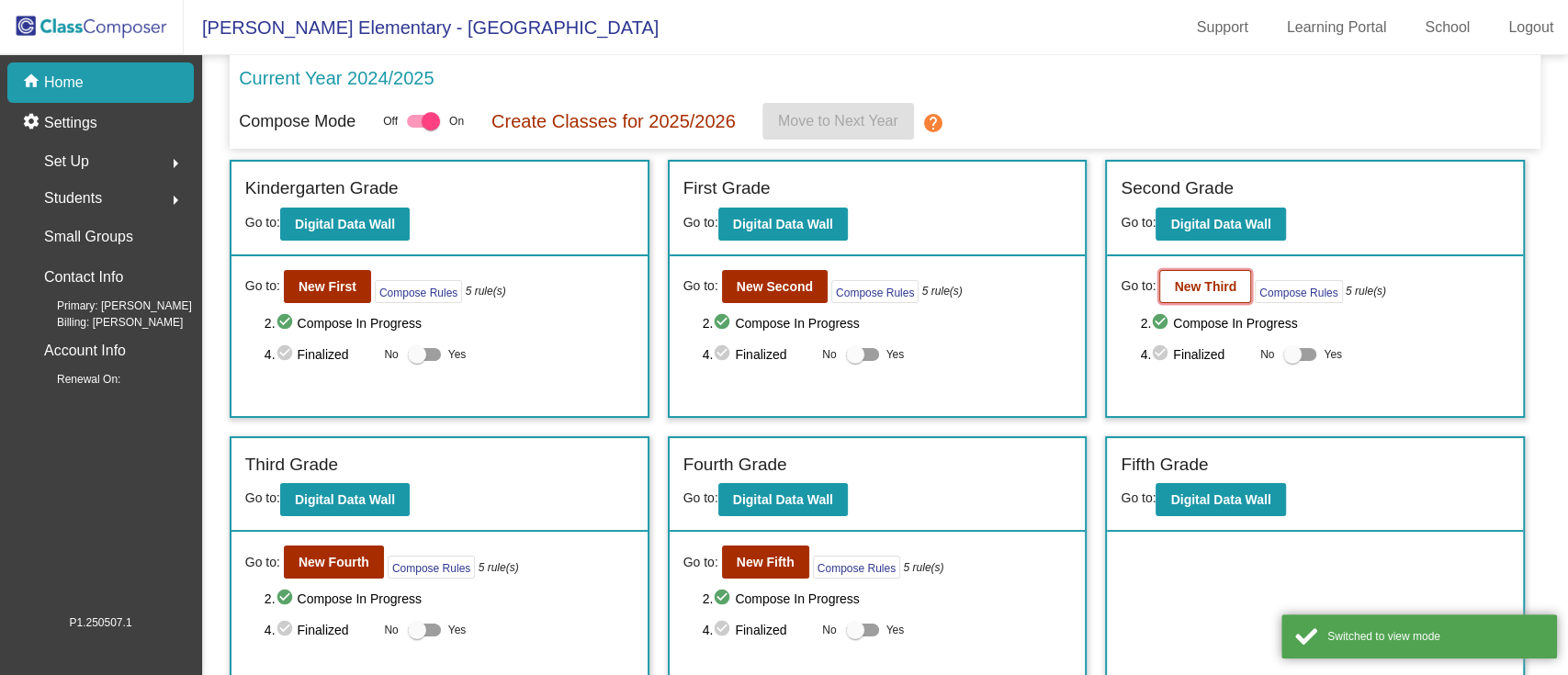 click on "New Third" 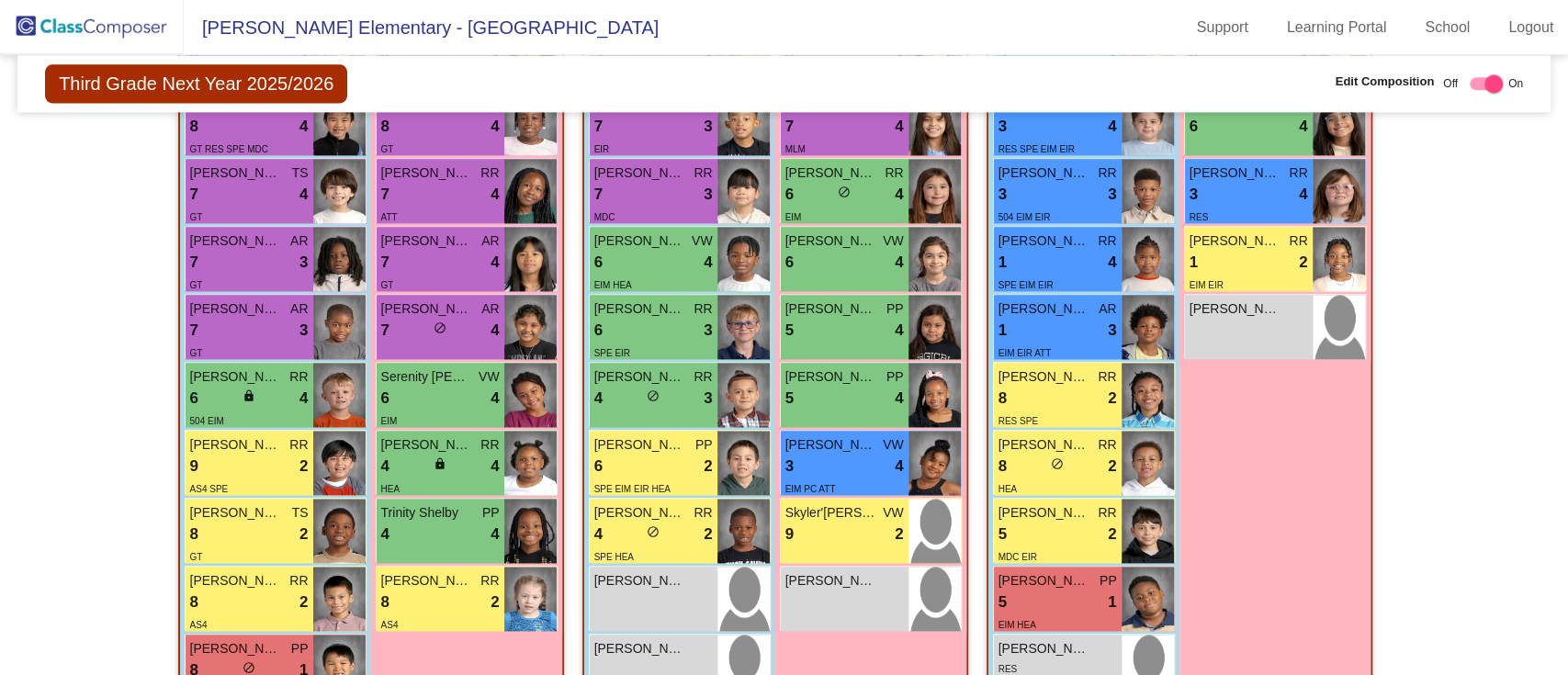 scroll, scrollTop: 1721, scrollLeft: 0, axis: vertical 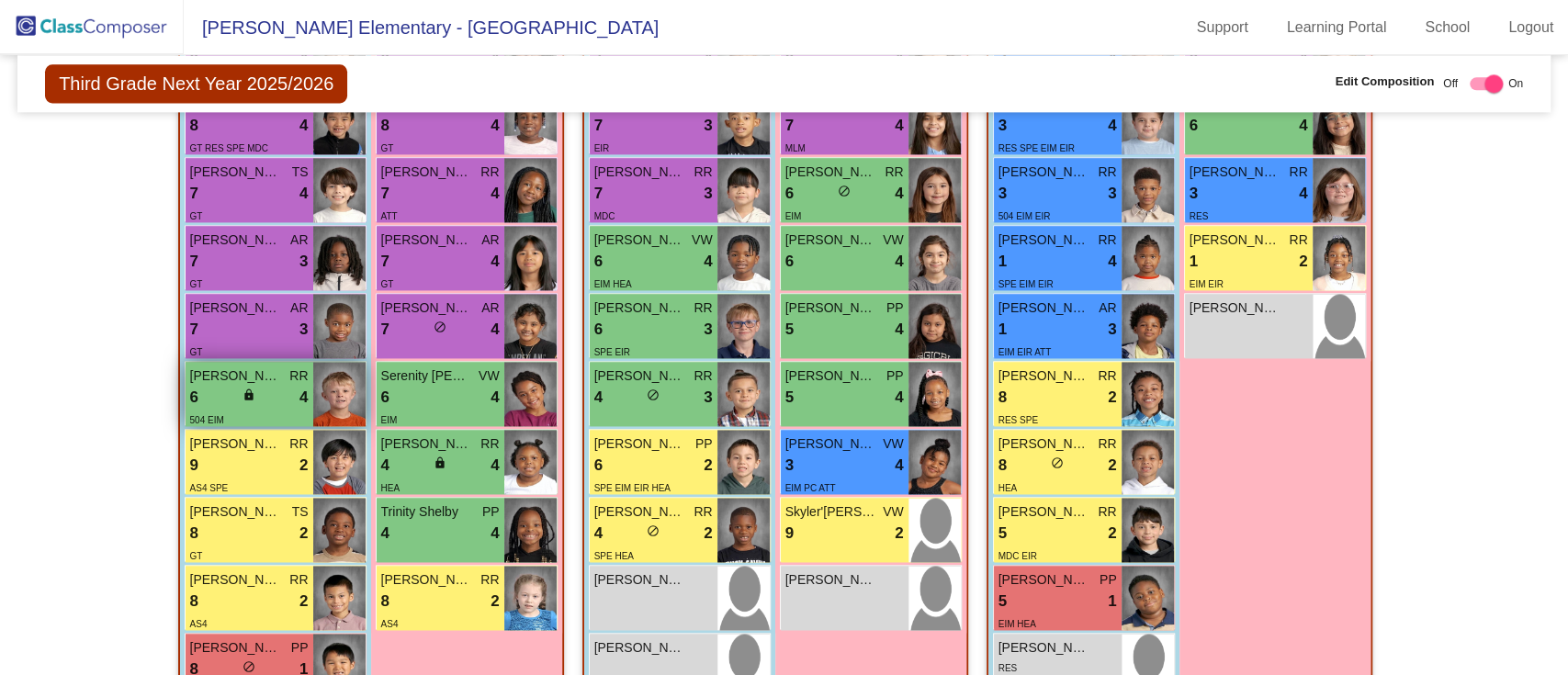 click on "6 lock do_not_disturb_alt 4" at bounding box center (249, 398) 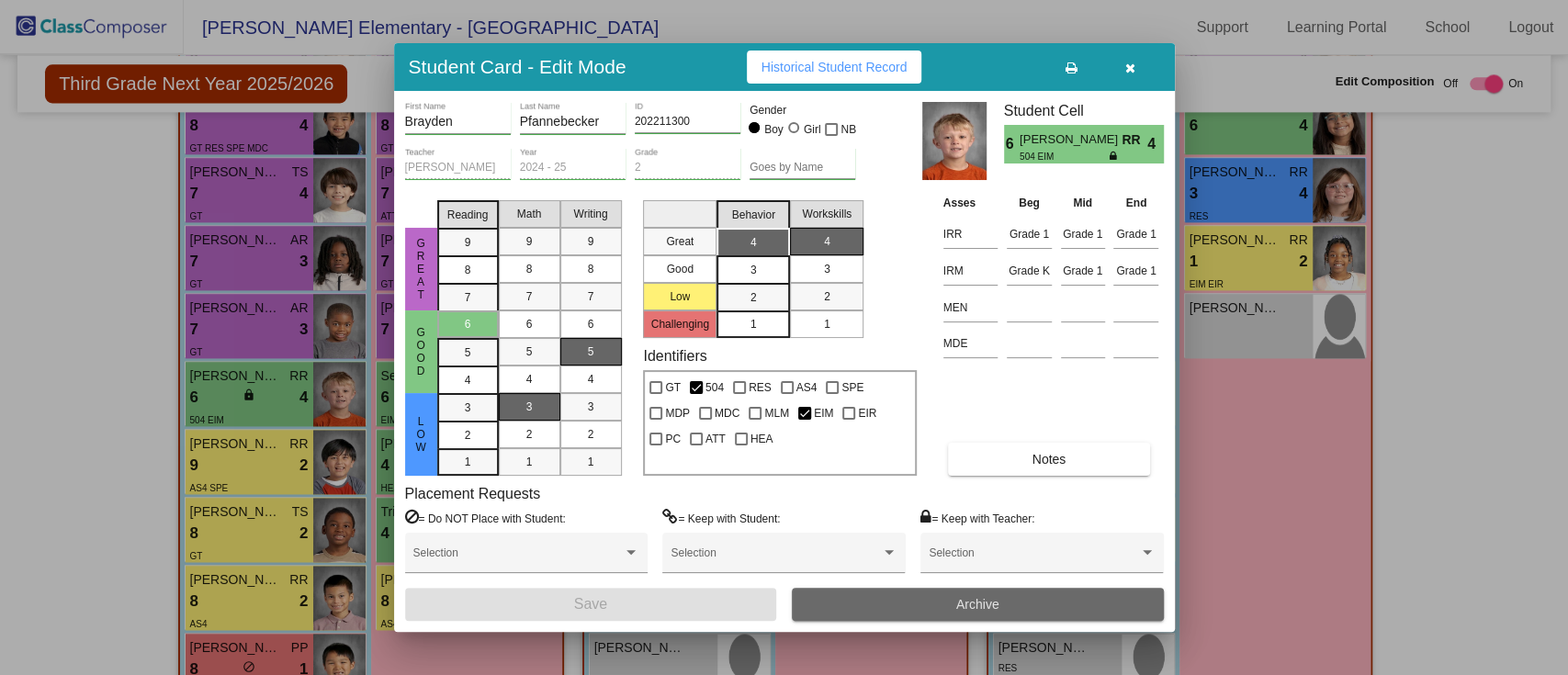 click on "Archive" at bounding box center [977, 604] 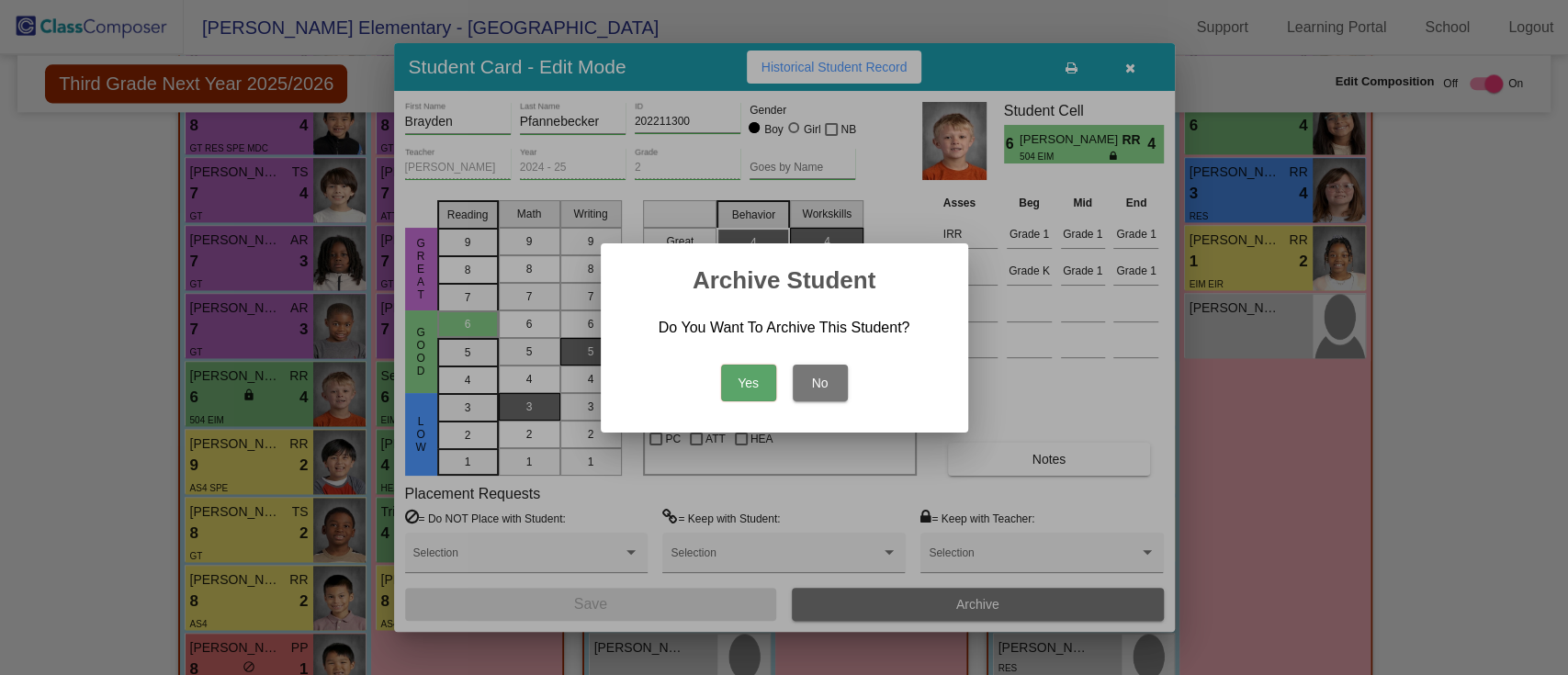 click on "Yes" at bounding box center [749, 383] 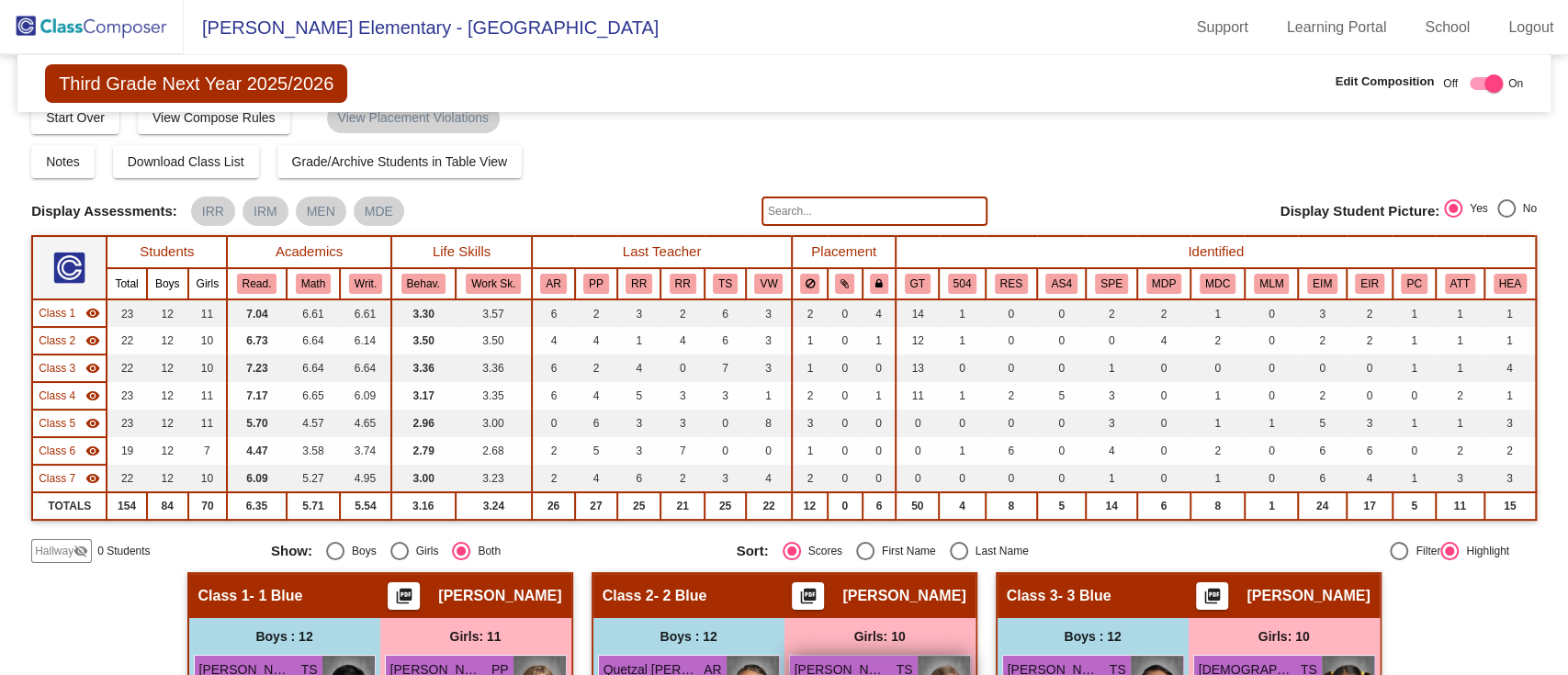 scroll, scrollTop: 23, scrollLeft: 0, axis: vertical 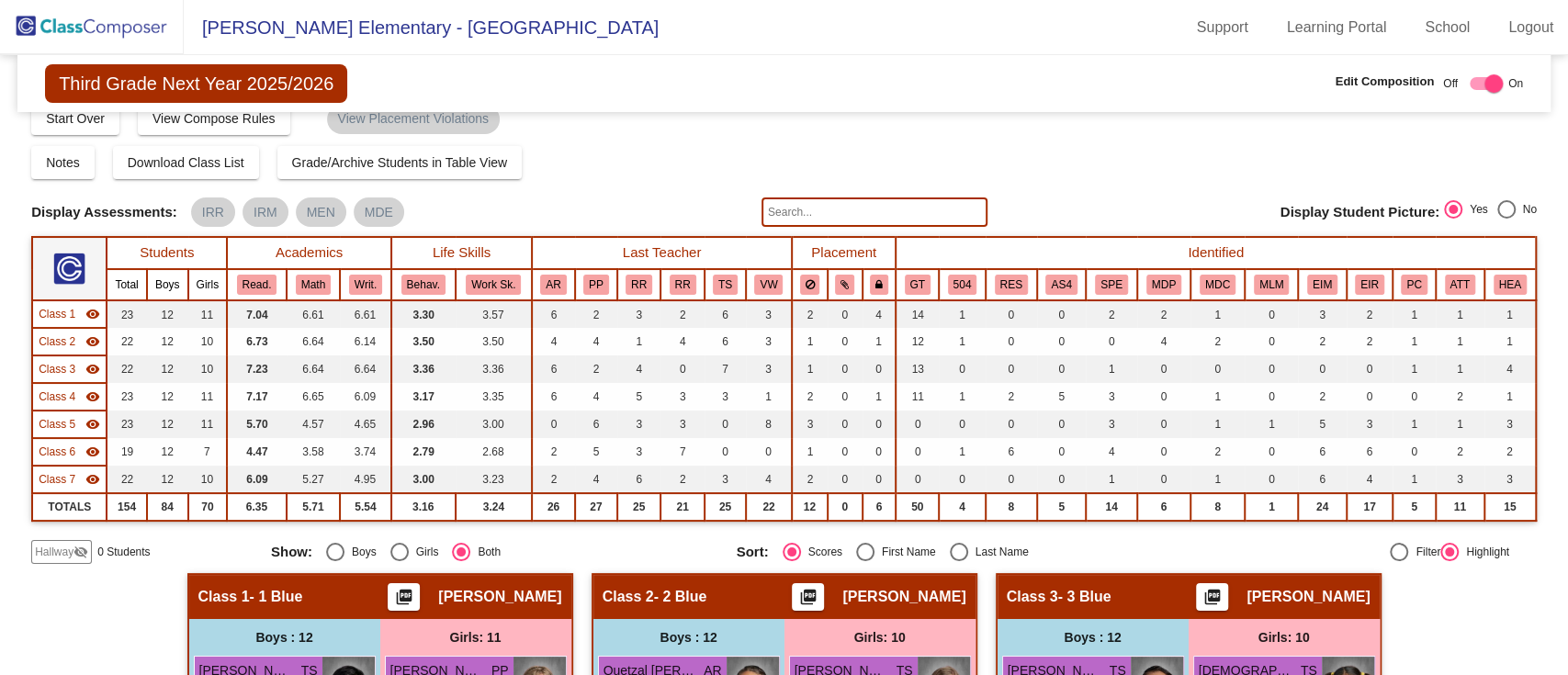 click on "Hallway   visibility_off" 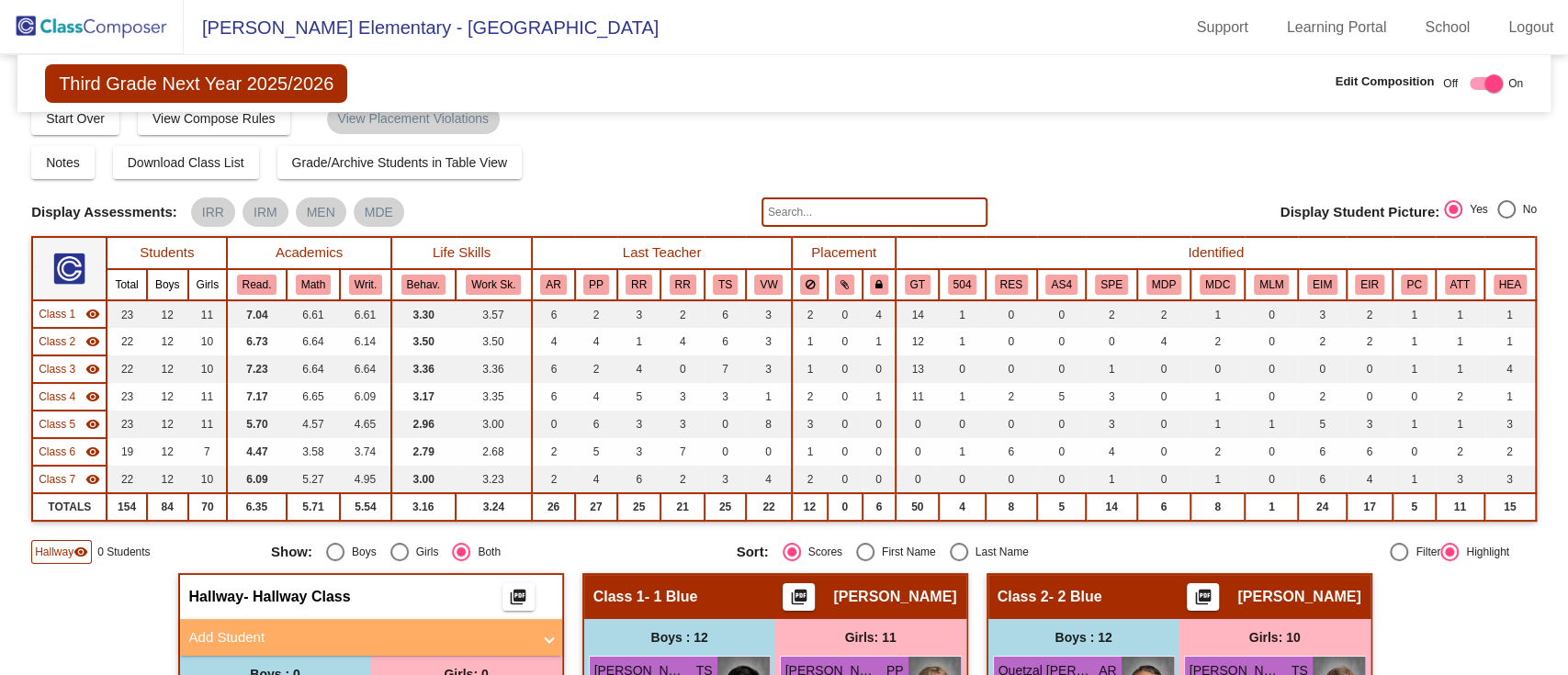 scroll, scrollTop: 208, scrollLeft: 0, axis: vertical 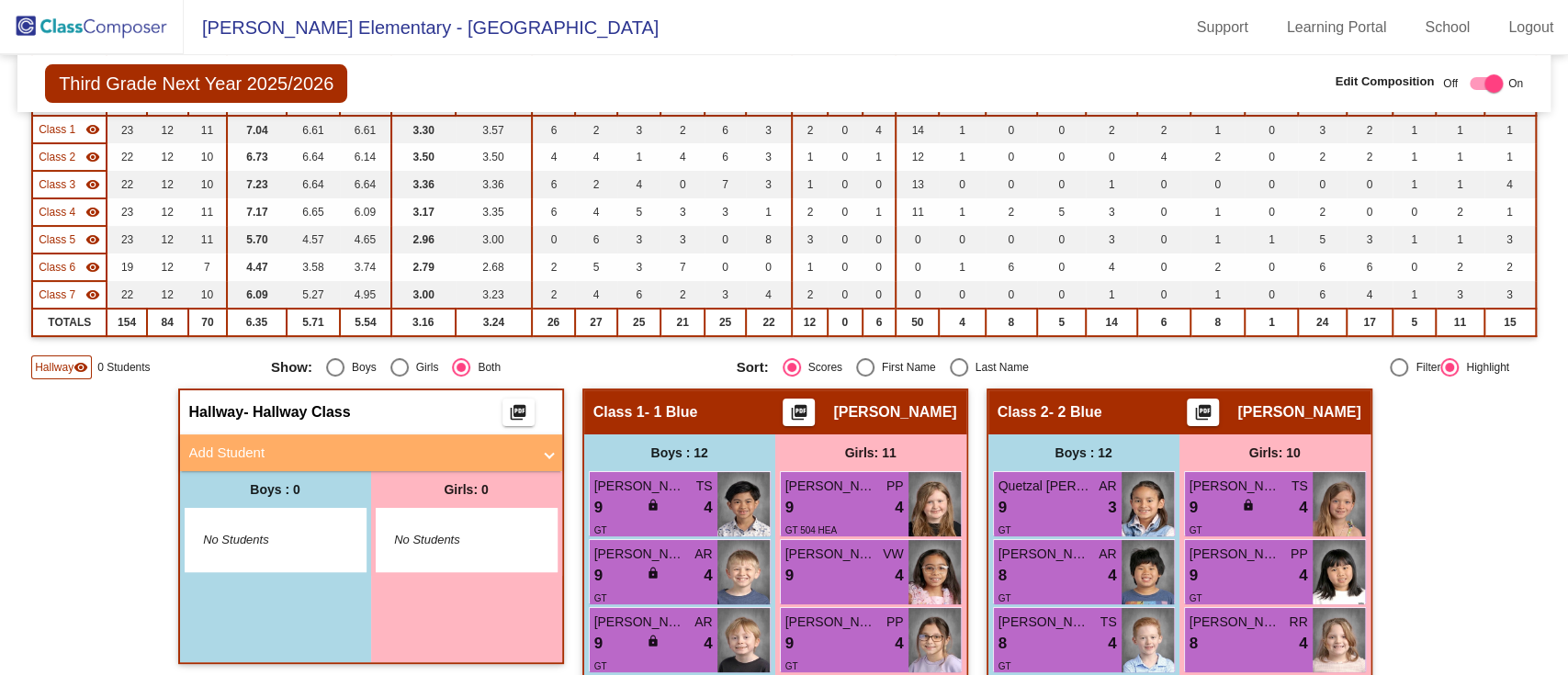 click at bounding box center (549, 453) 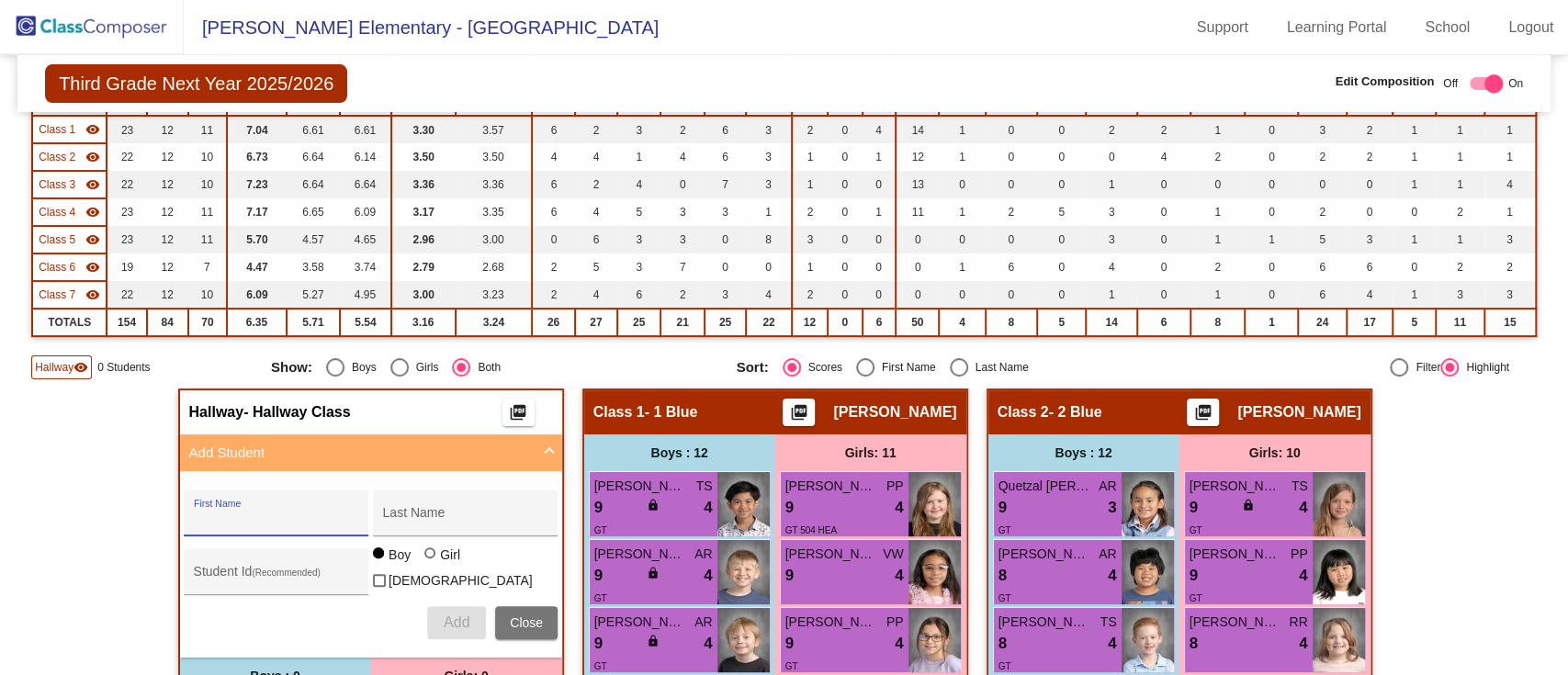 click on "First Name" at bounding box center (276, 520) 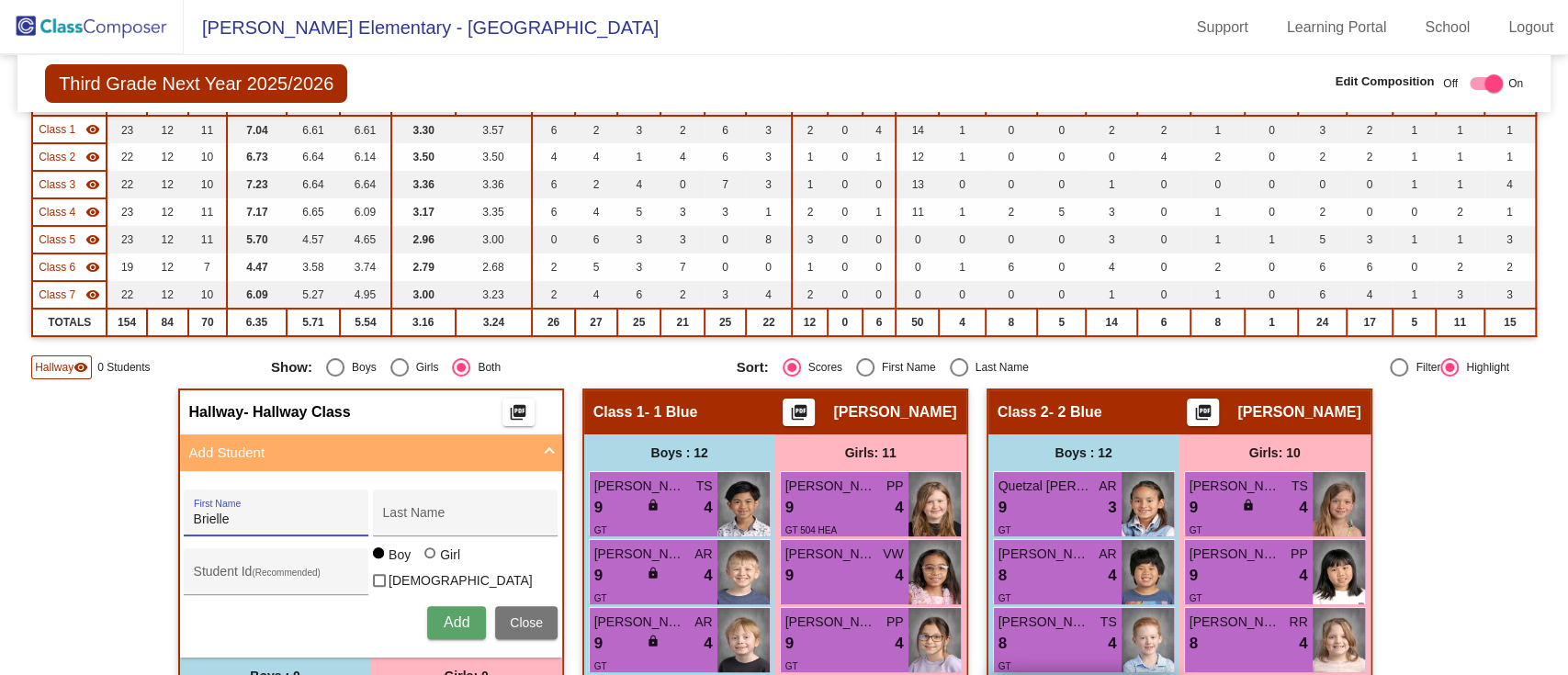 type on "Brielle" 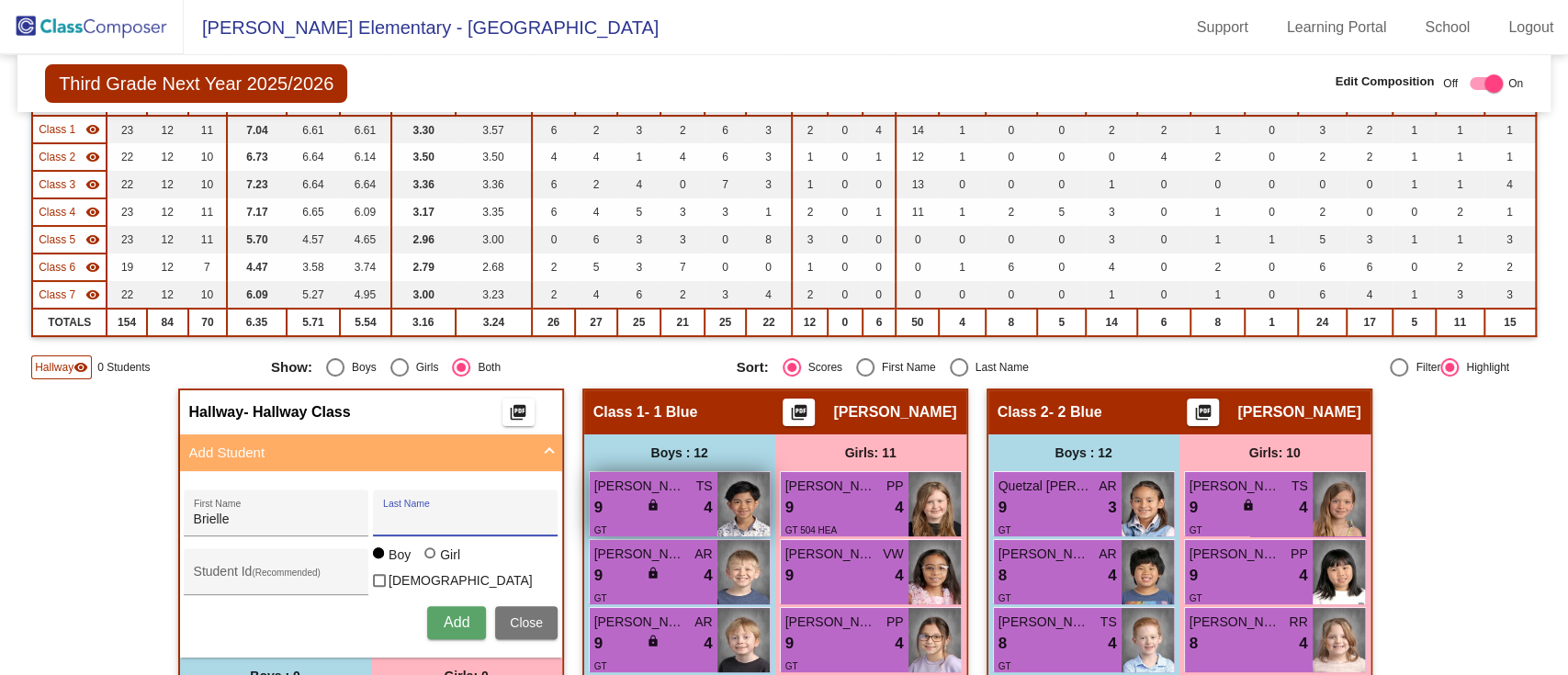 paste on "Bojkovsky" 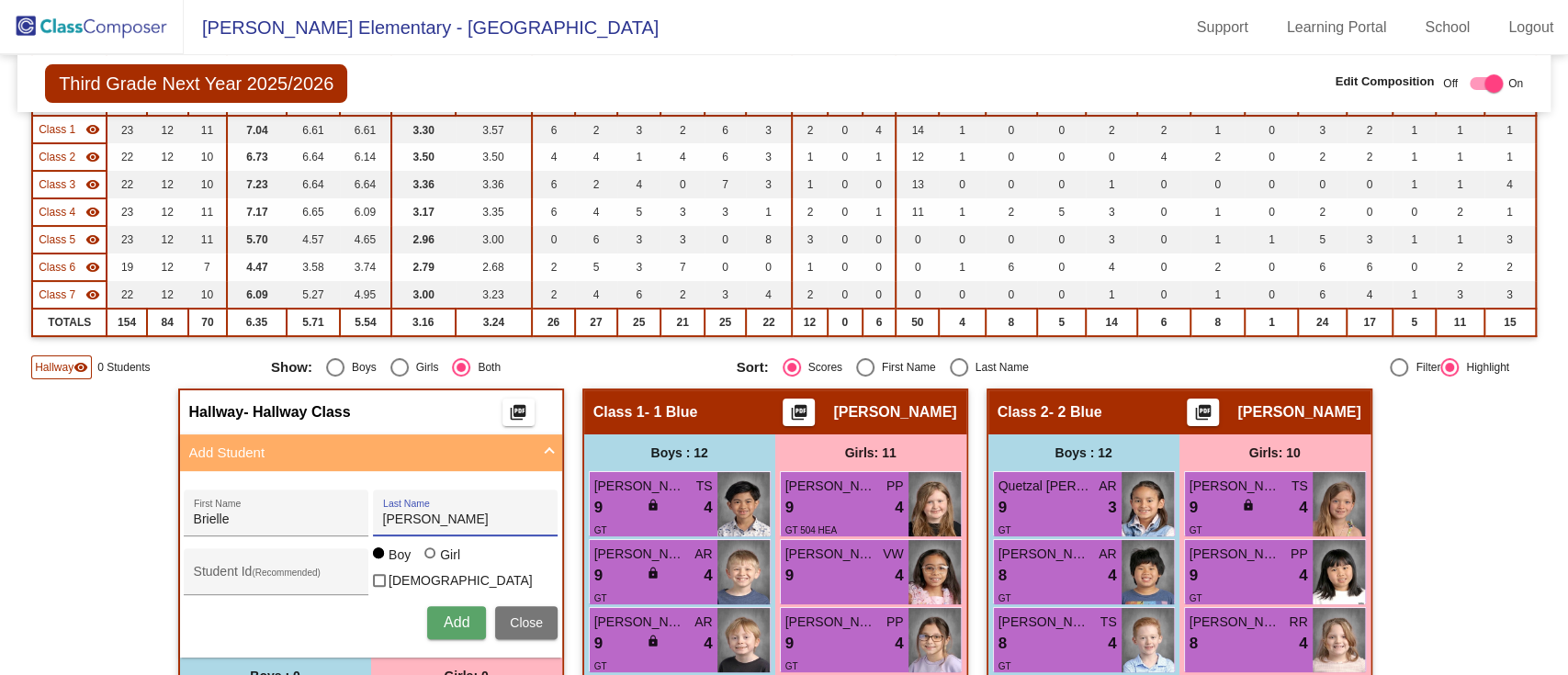 type on "Bojkovsky" 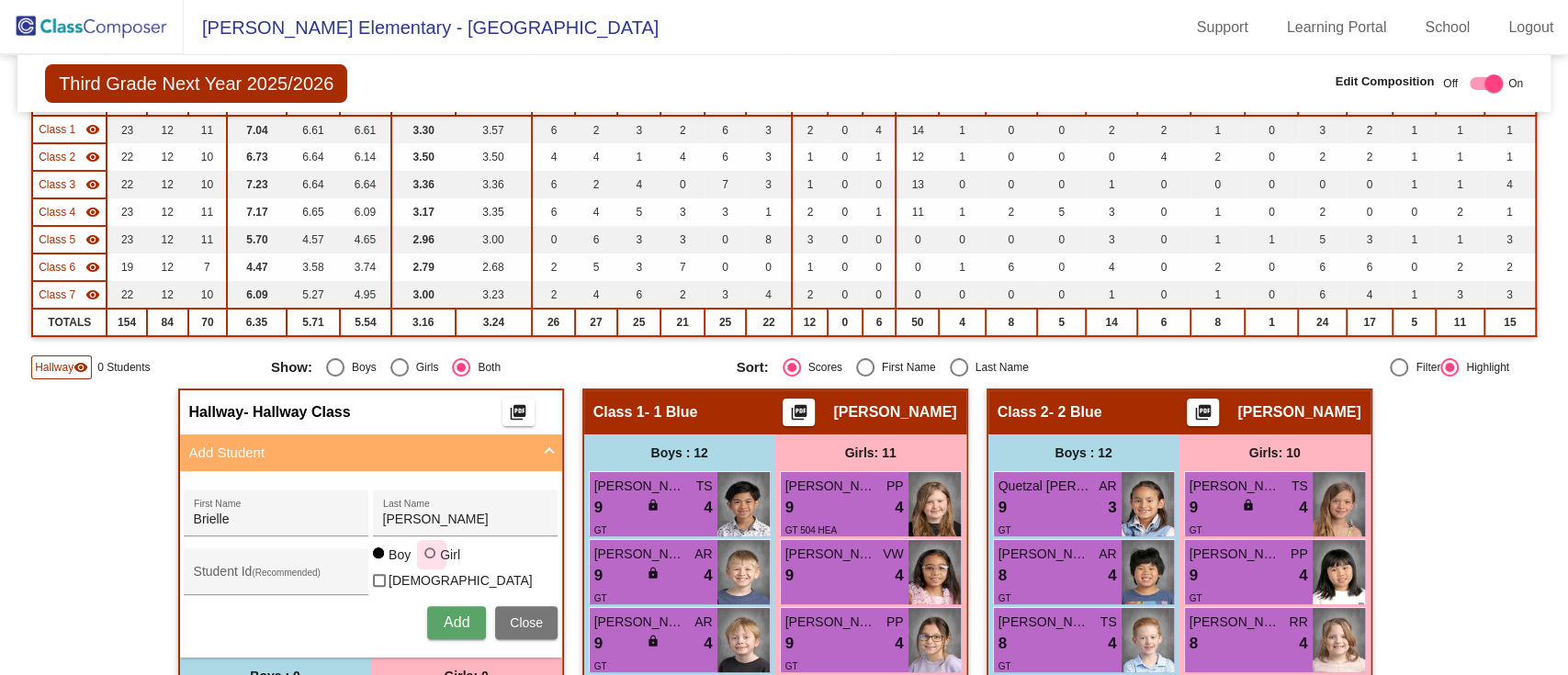 click at bounding box center [432, 555] 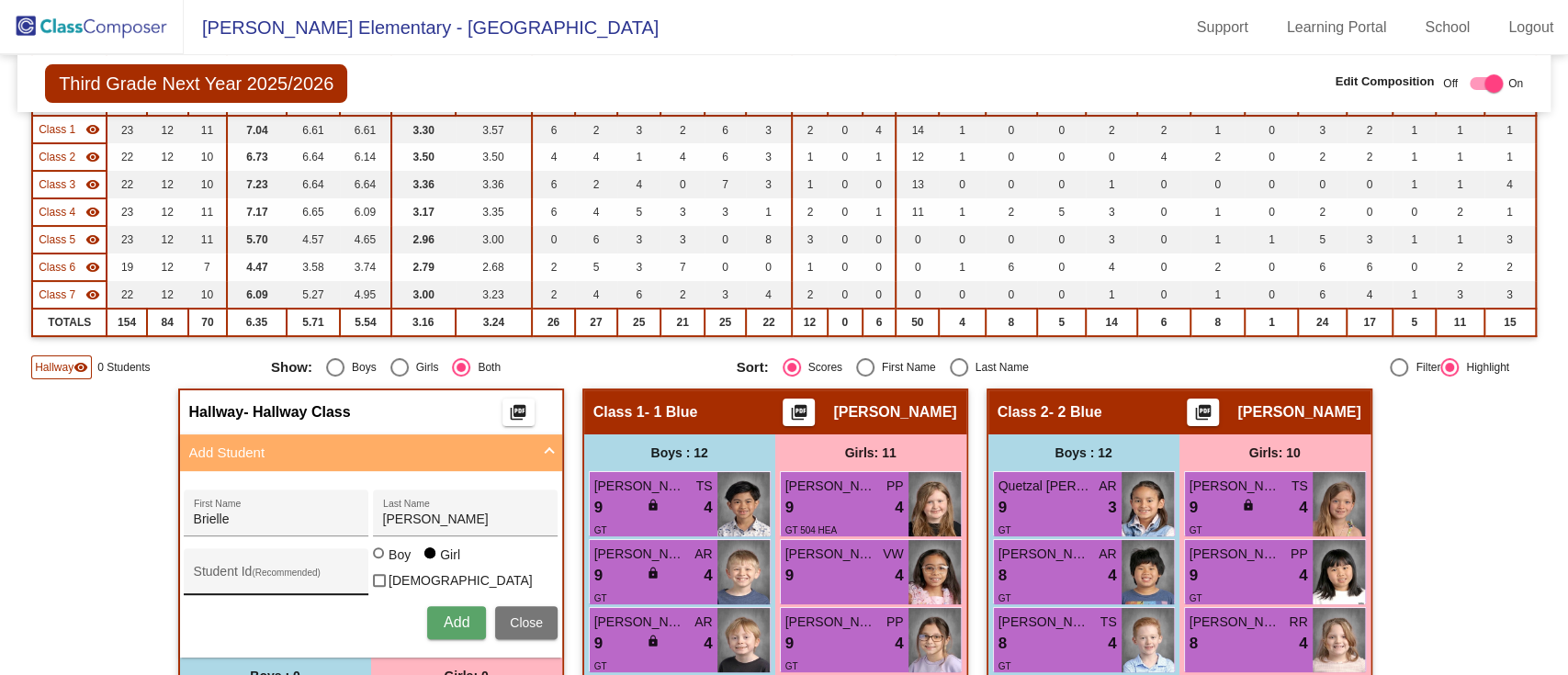 click on "Student Id  (Recommended)" at bounding box center (276, 576) 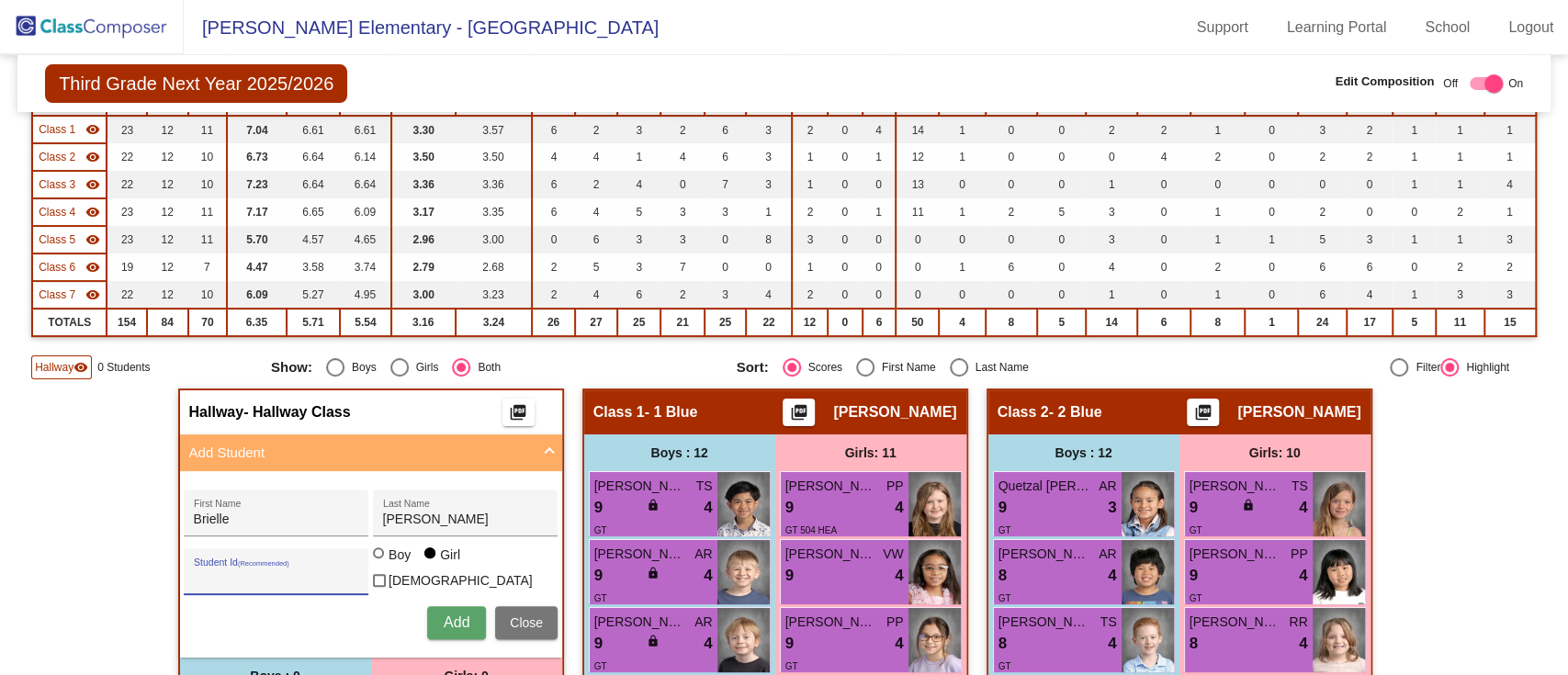 click on "Student Id  (Recommended)" at bounding box center [276, 579] 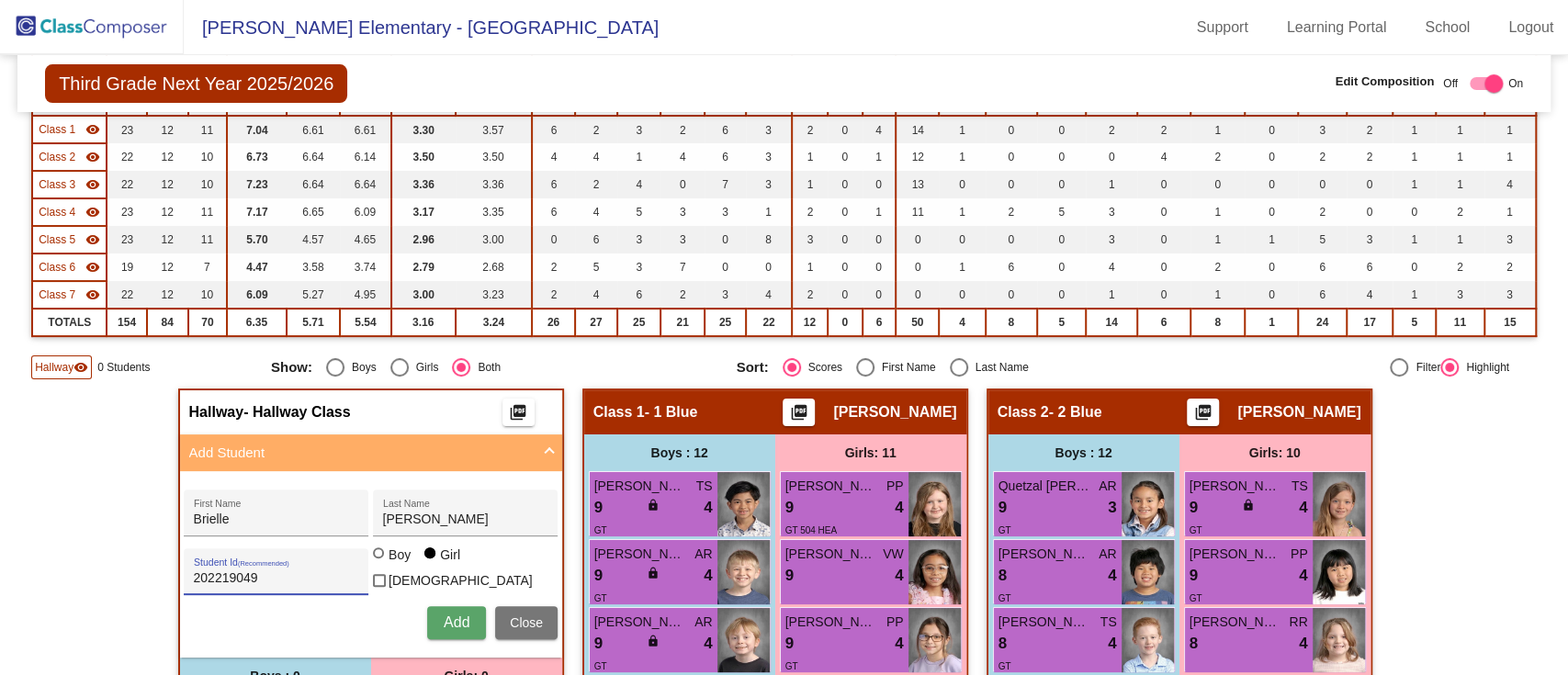 type on "202219049" 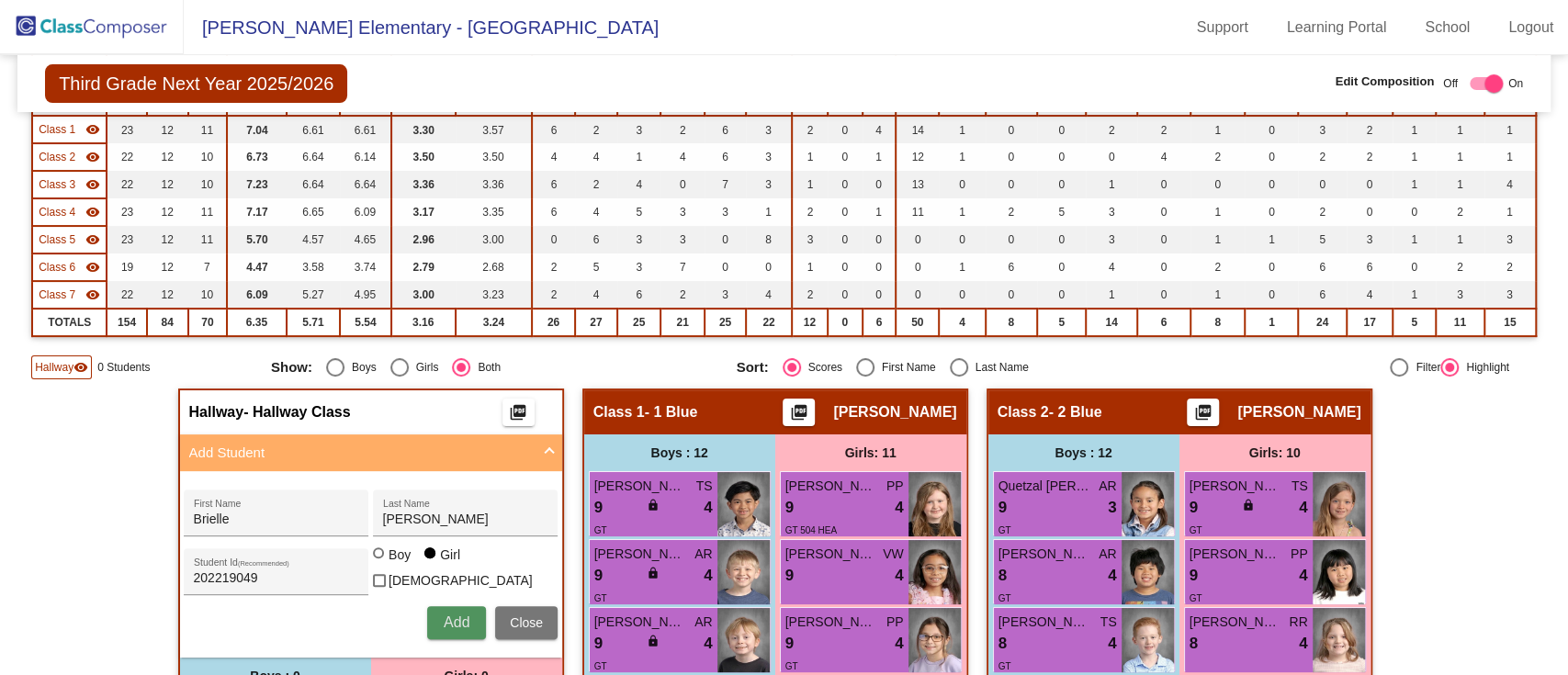 click on "Add" at bounding box center [457, 623] 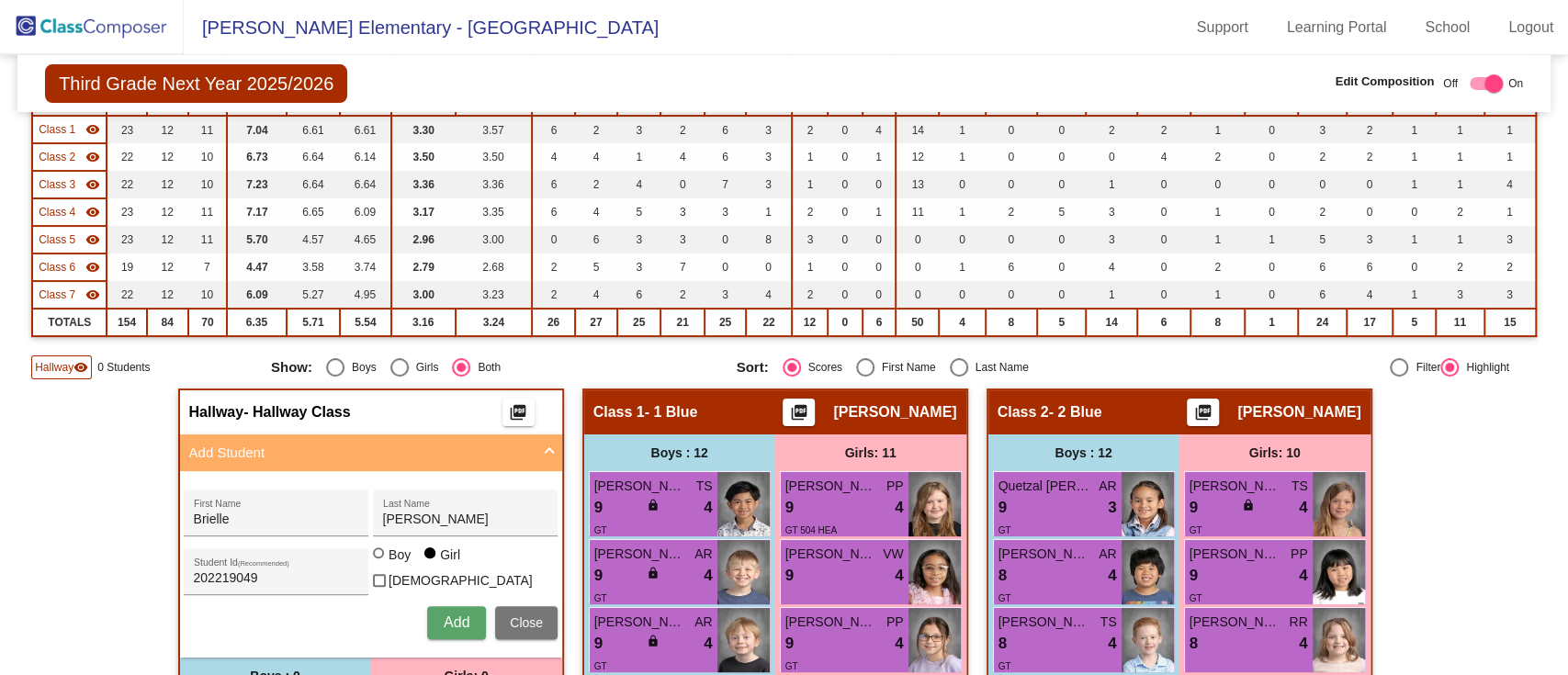 type 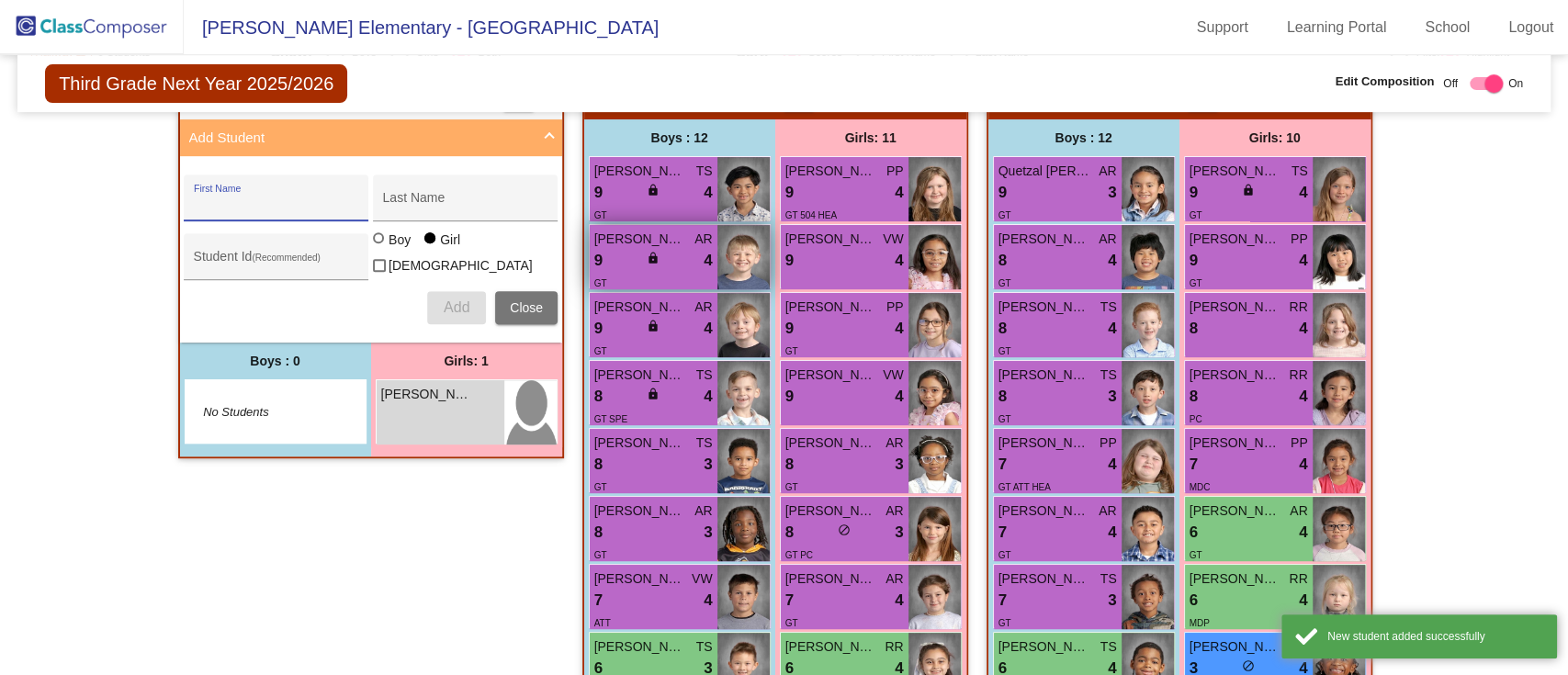 scroll, scrollTop: 526, scrollLeft: 0, axis: vertical 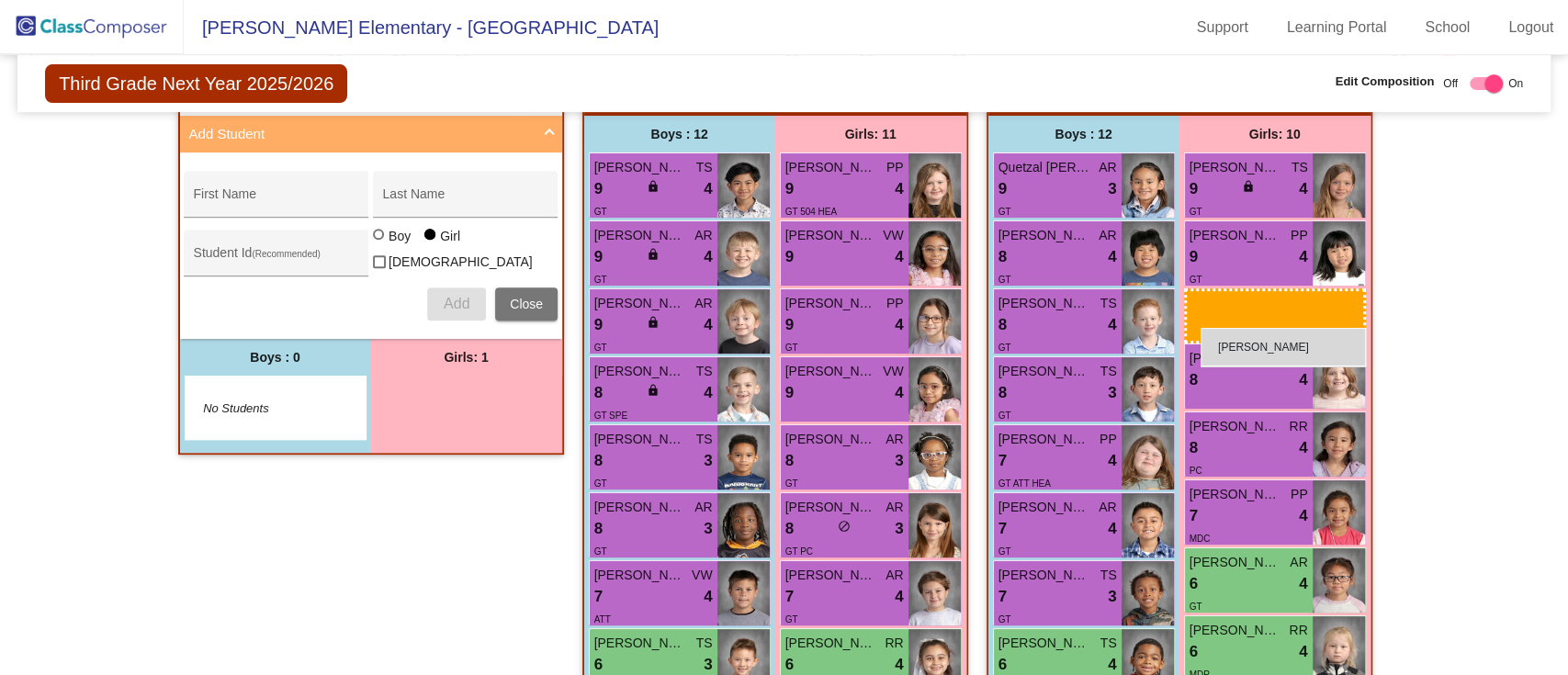 drag, startPoint x: 428, startPoint y: 394, endPoint x: 1201, endPoint y: 328, distance: 775.8125 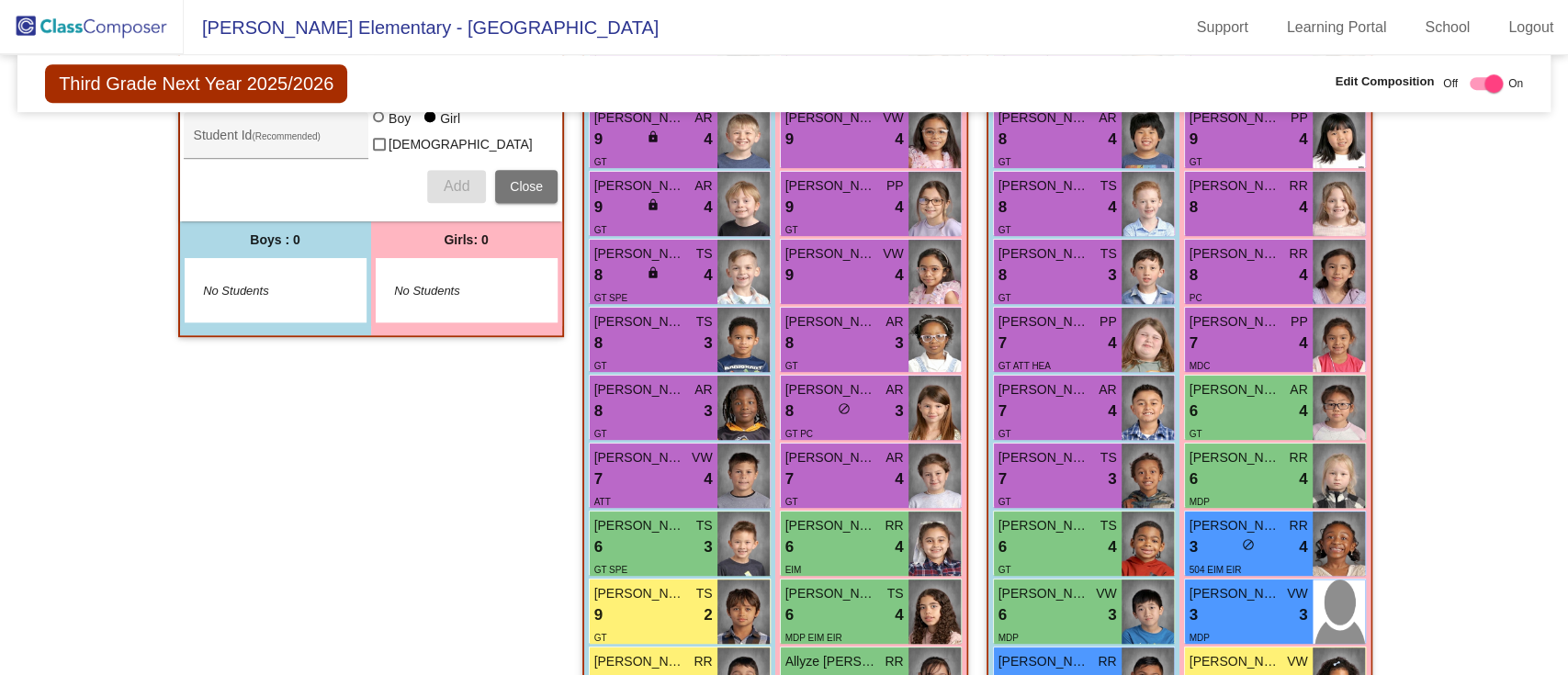scroll, scrollTop: 0, scrollLeft: 0, axis: both 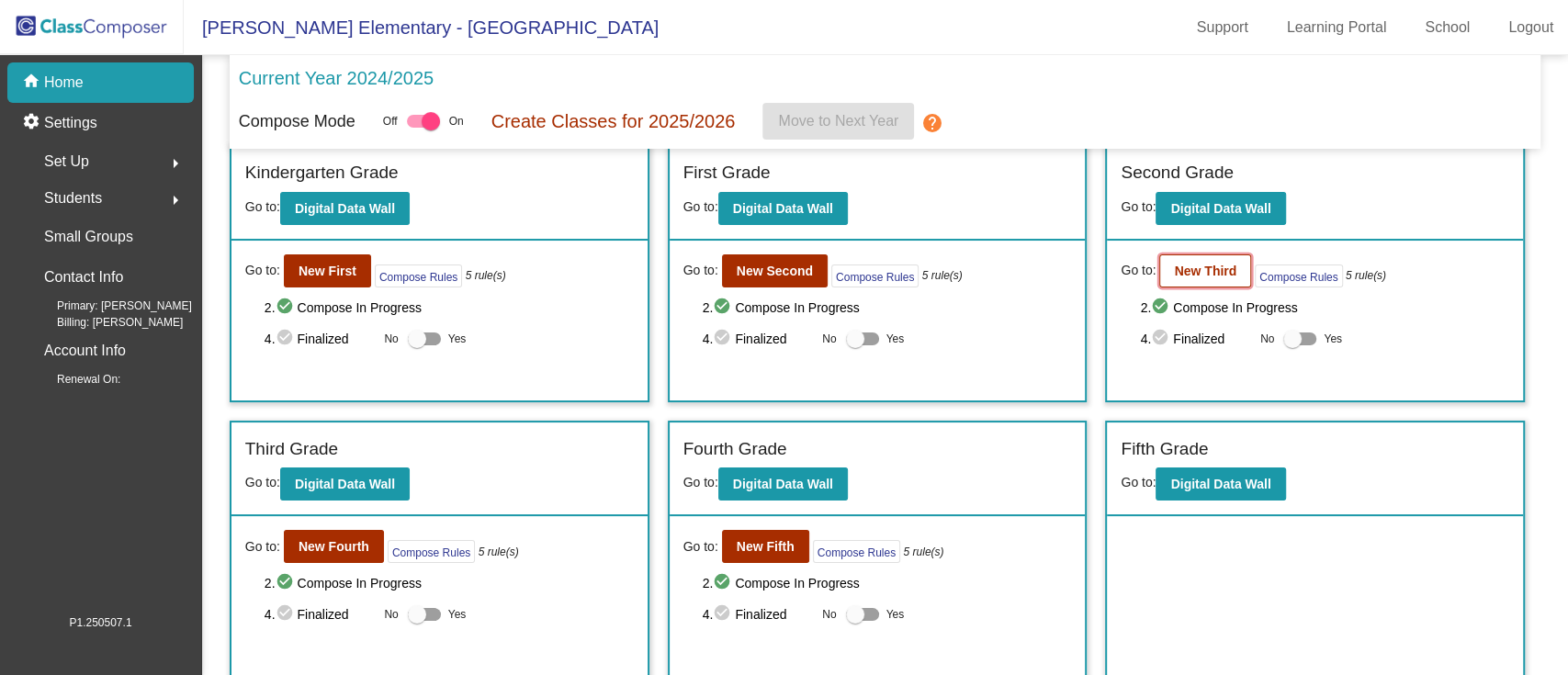 click on "New Third" 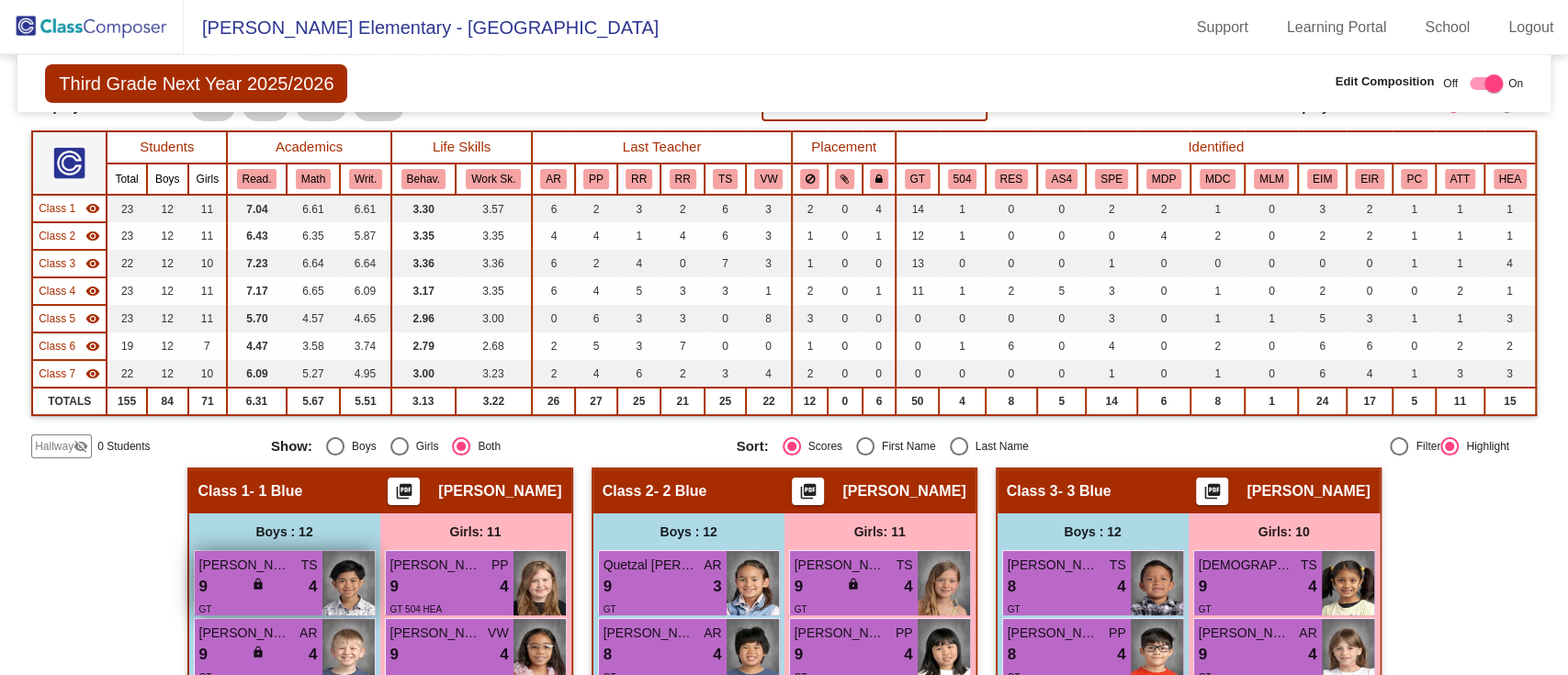 scroll, scrollTop: 70, scrollLeft: 0, axis: vertical 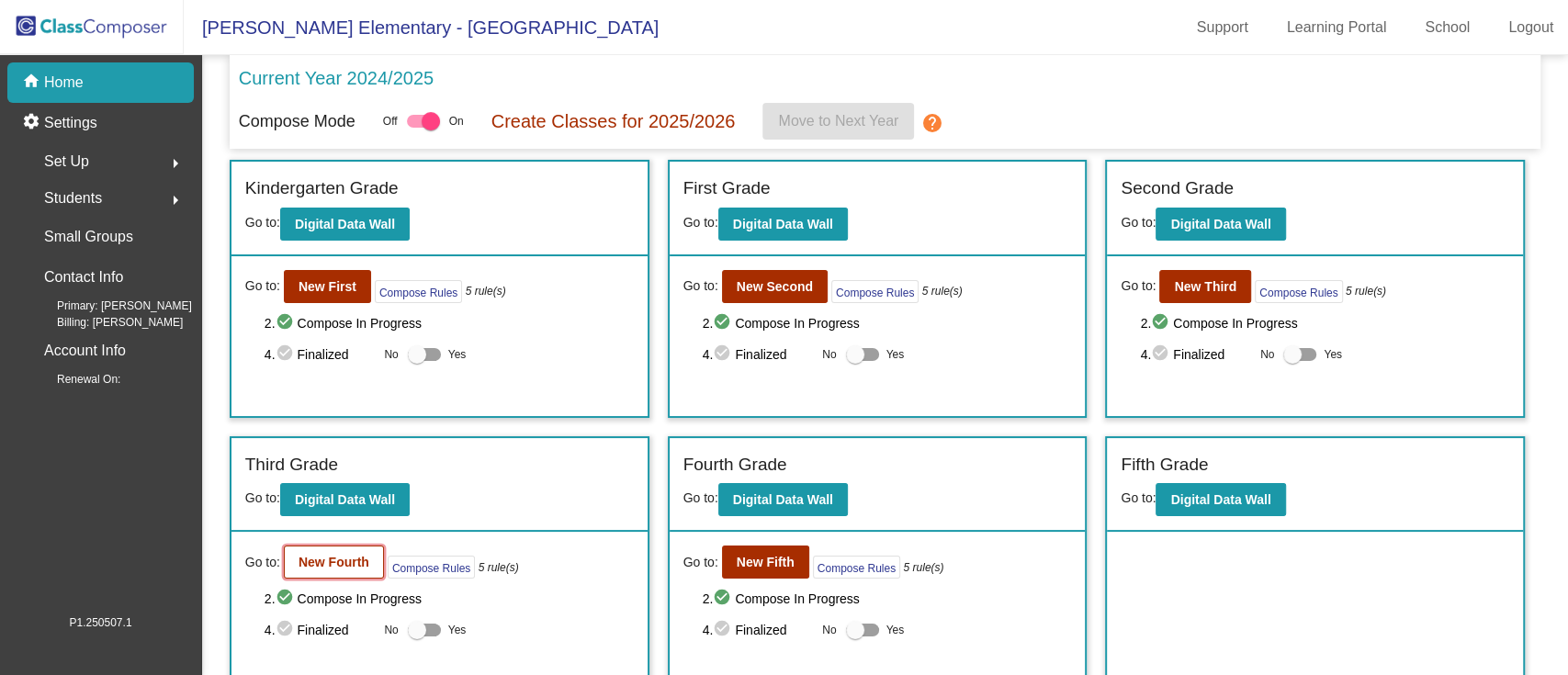 click on "New Fourth" 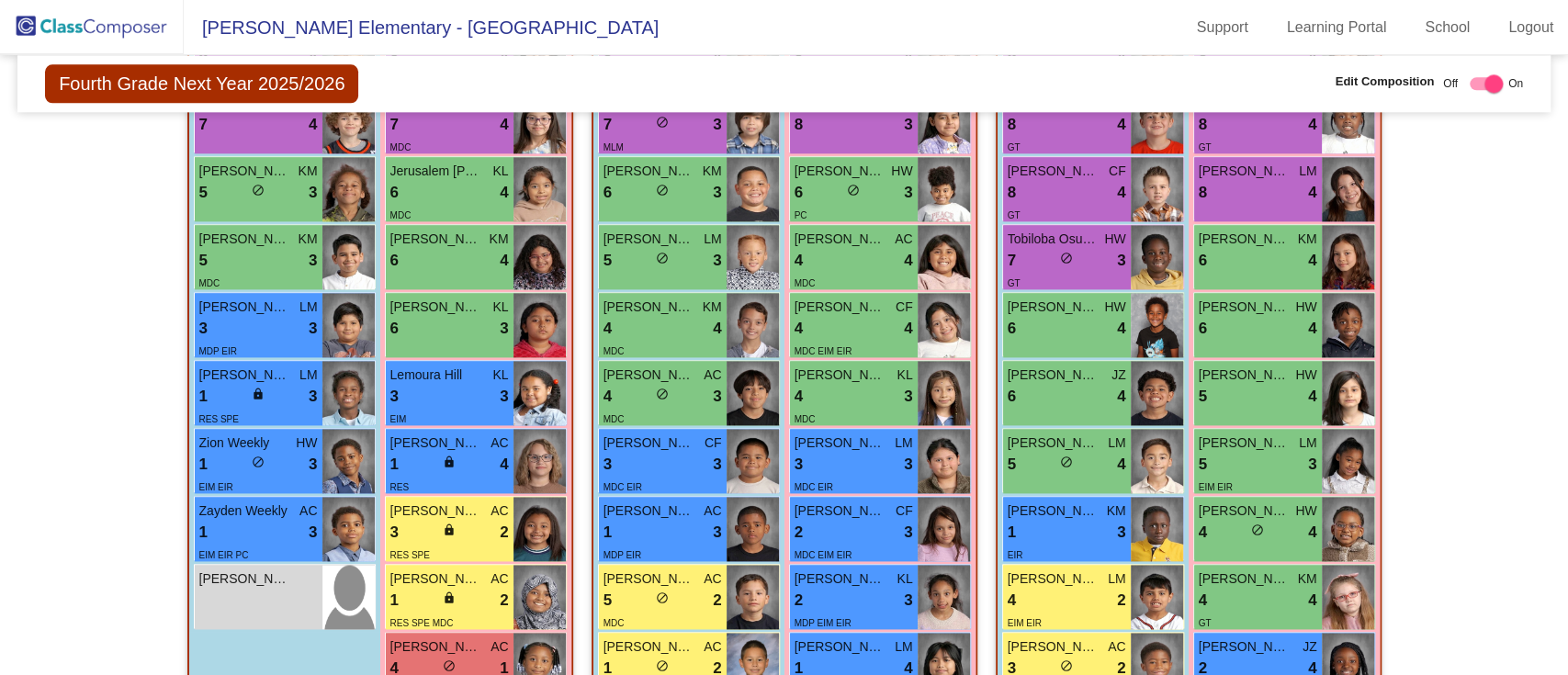 scroll, scrollTop: 1559, scrollLeft: 0, axis: vertical 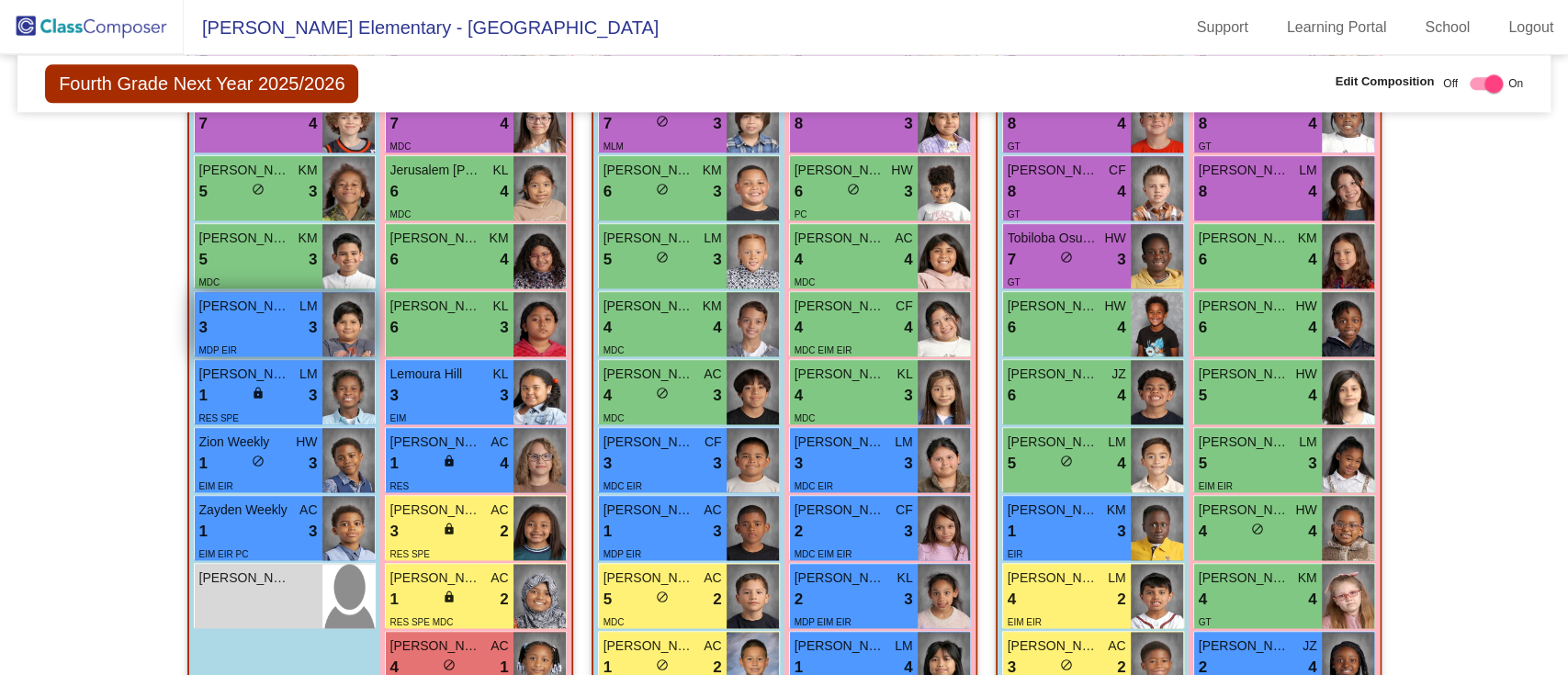 click on "3 lock do_not_disturb_alt 3" at bounding box center [258, 328] 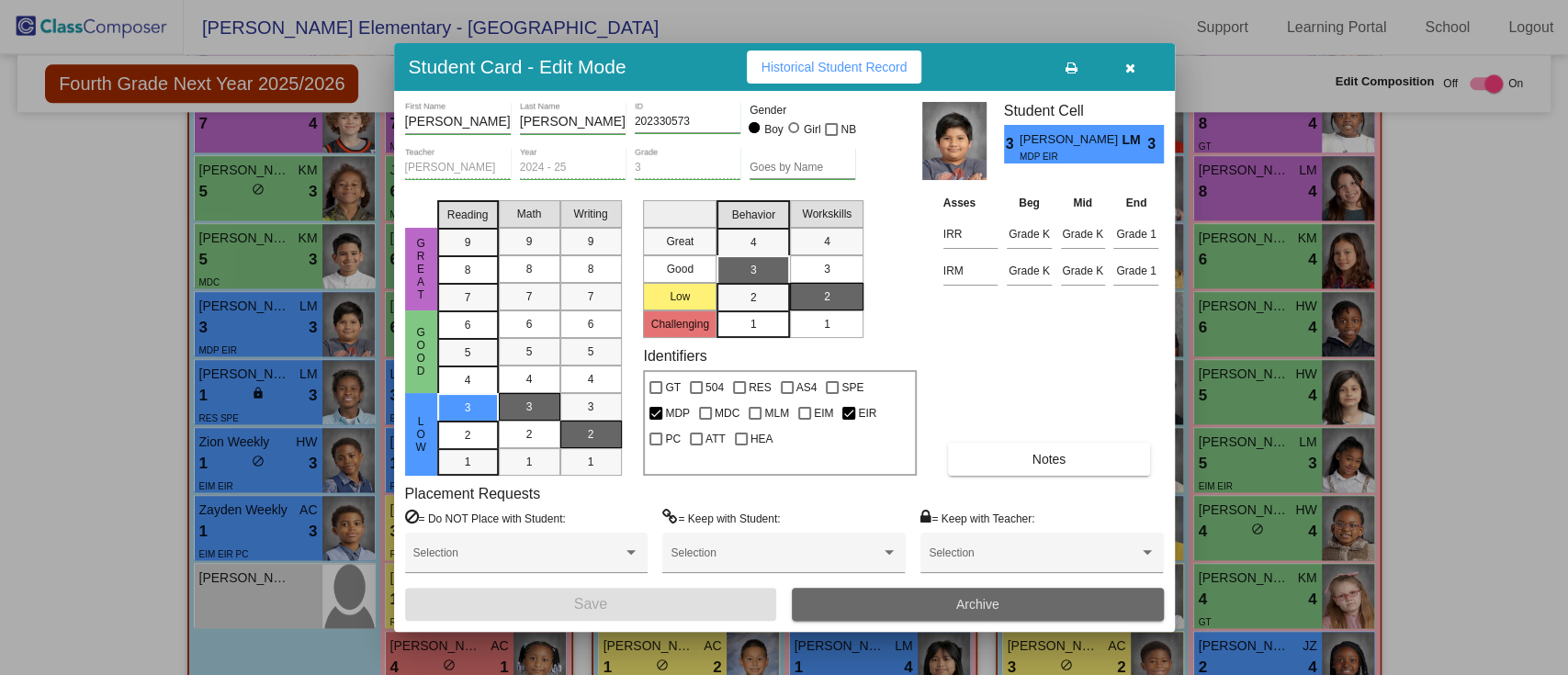 click on "Archive" at bounding box center (977, 604) 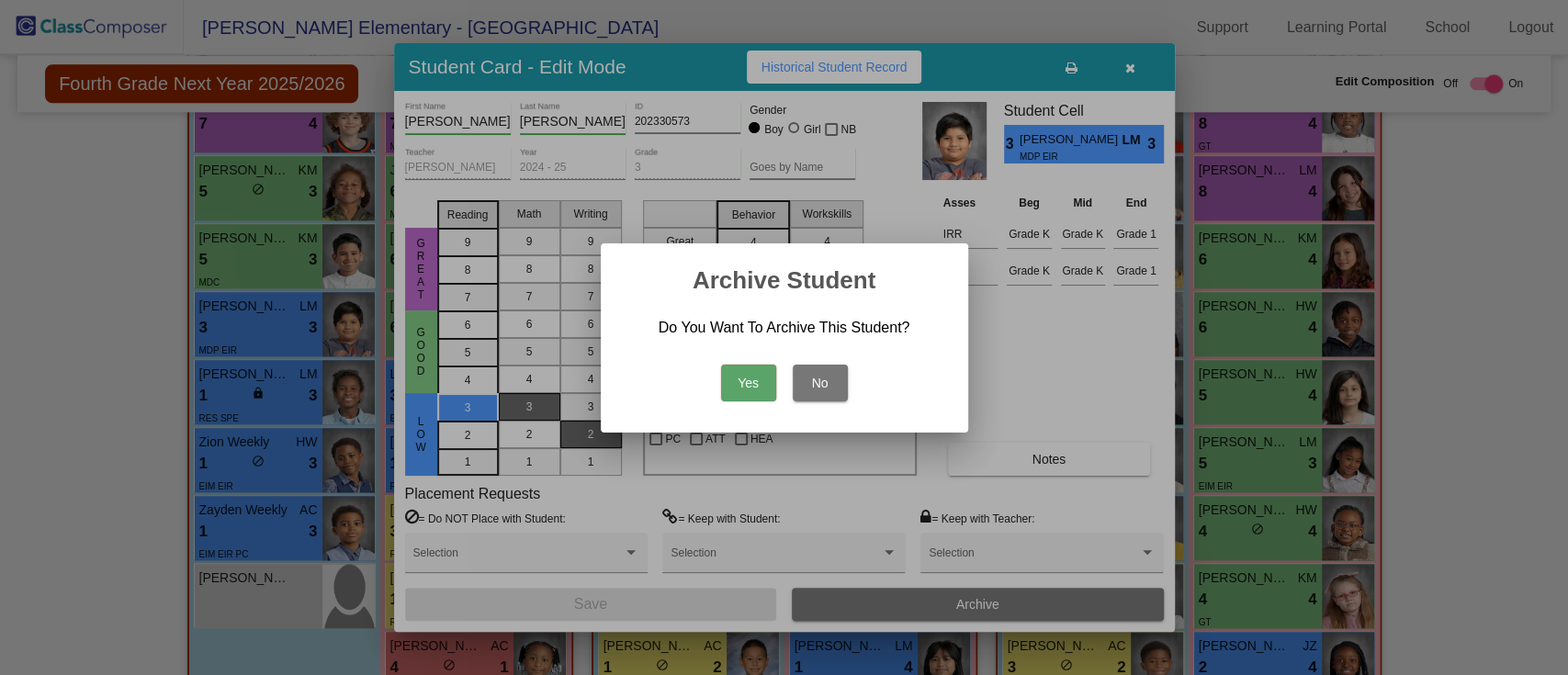 click on "Yes" at bounding box center [749, 383] 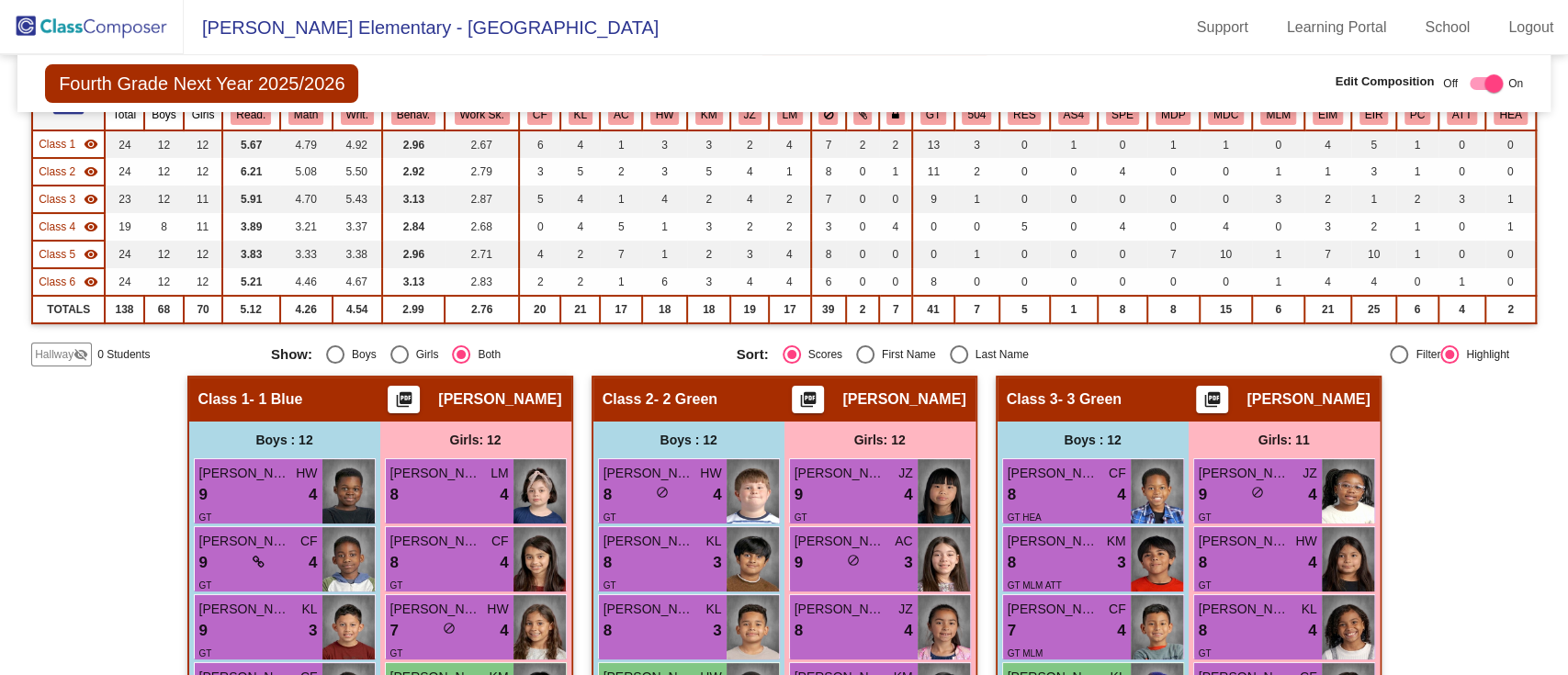 scroll, scrollTop: 0, scrollLeft: 0, axis: both 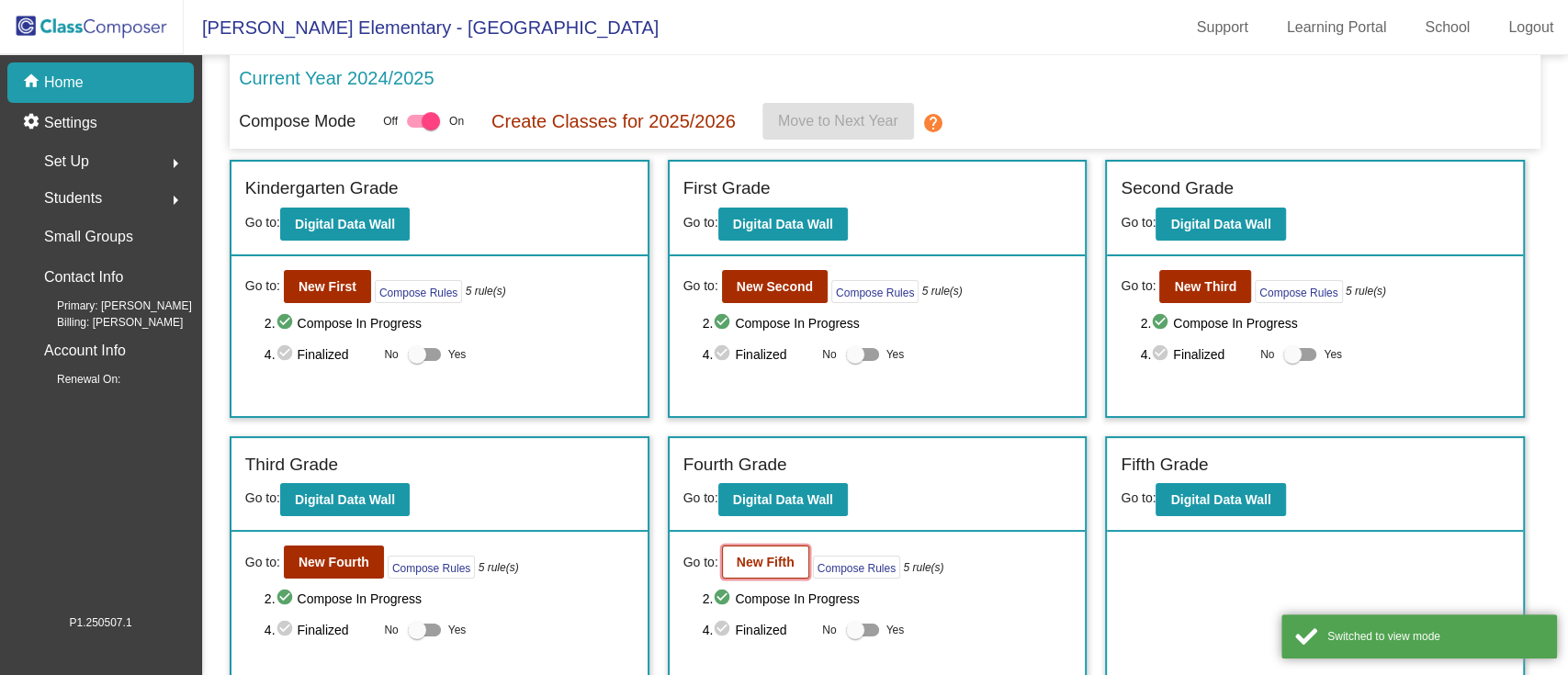 click on "New Fifth" 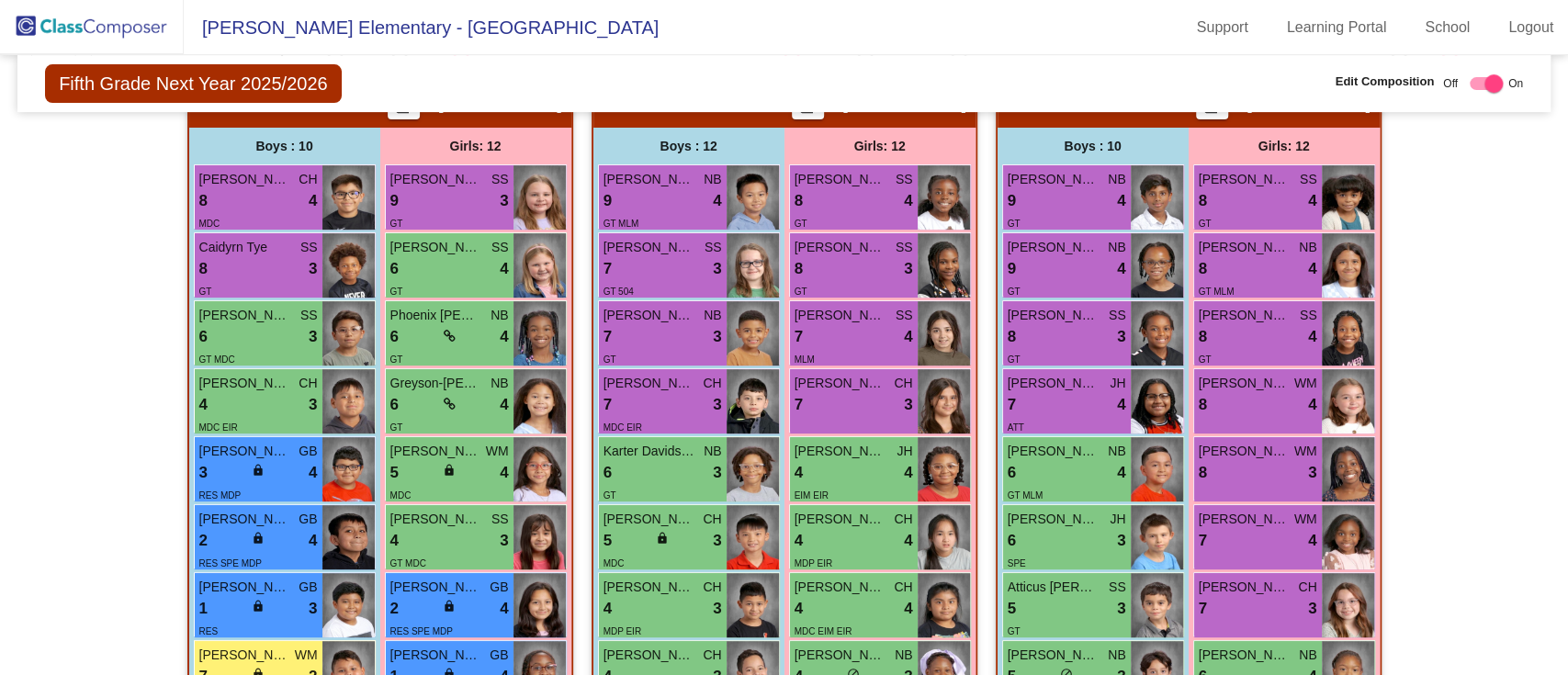 scroll, scrollTop: 489, scrollLeft: 0, axis: vertical 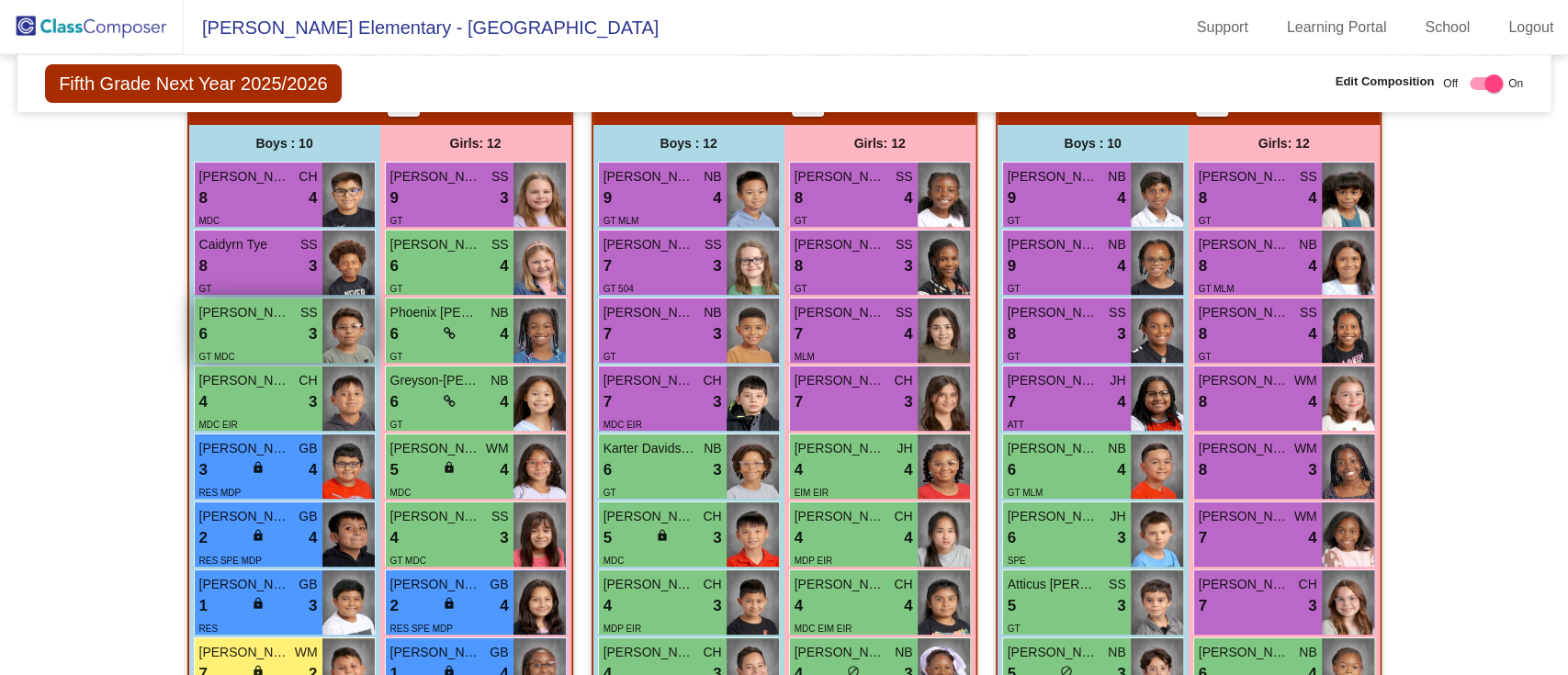 click on "6 lock do_not_disturb_alt 3" at bounding box center [258, 334] 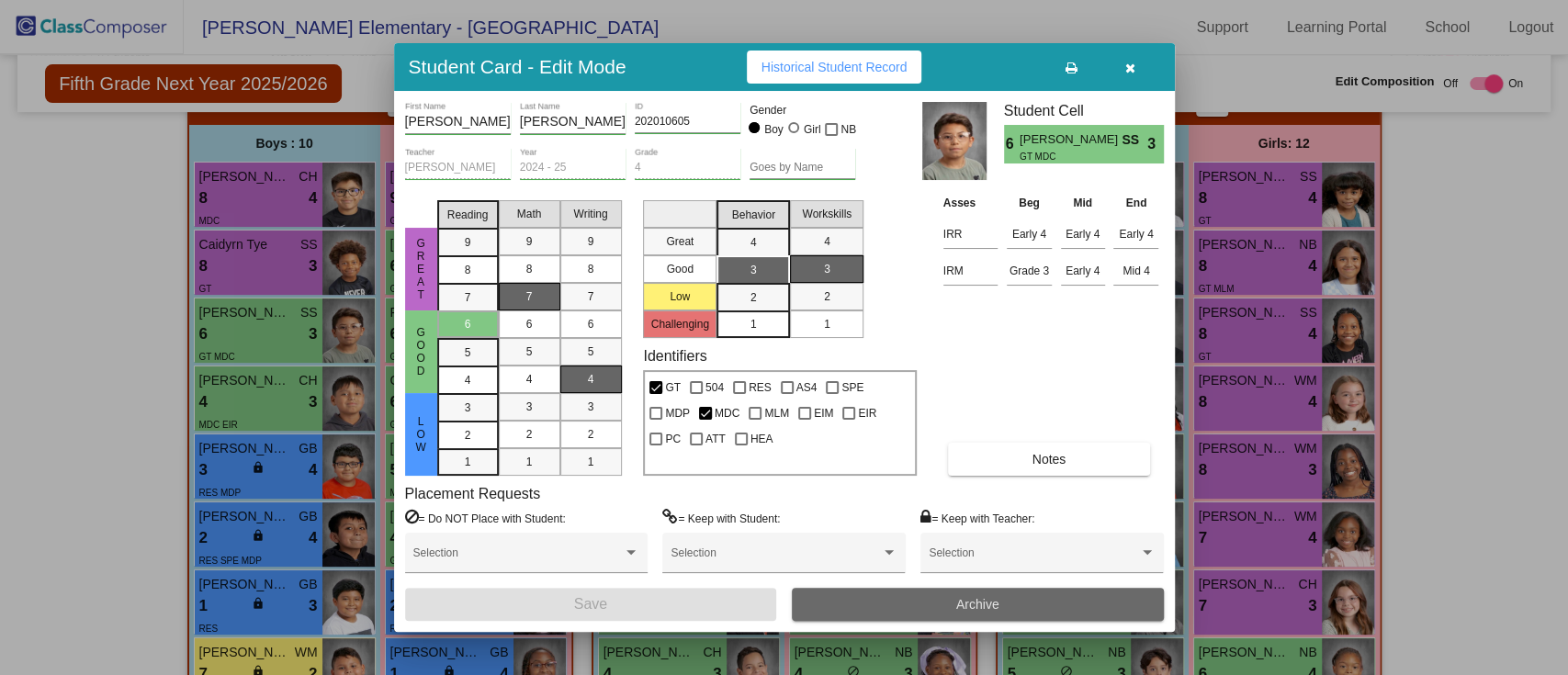 click on "Archive" at bounding box center (977, 604) 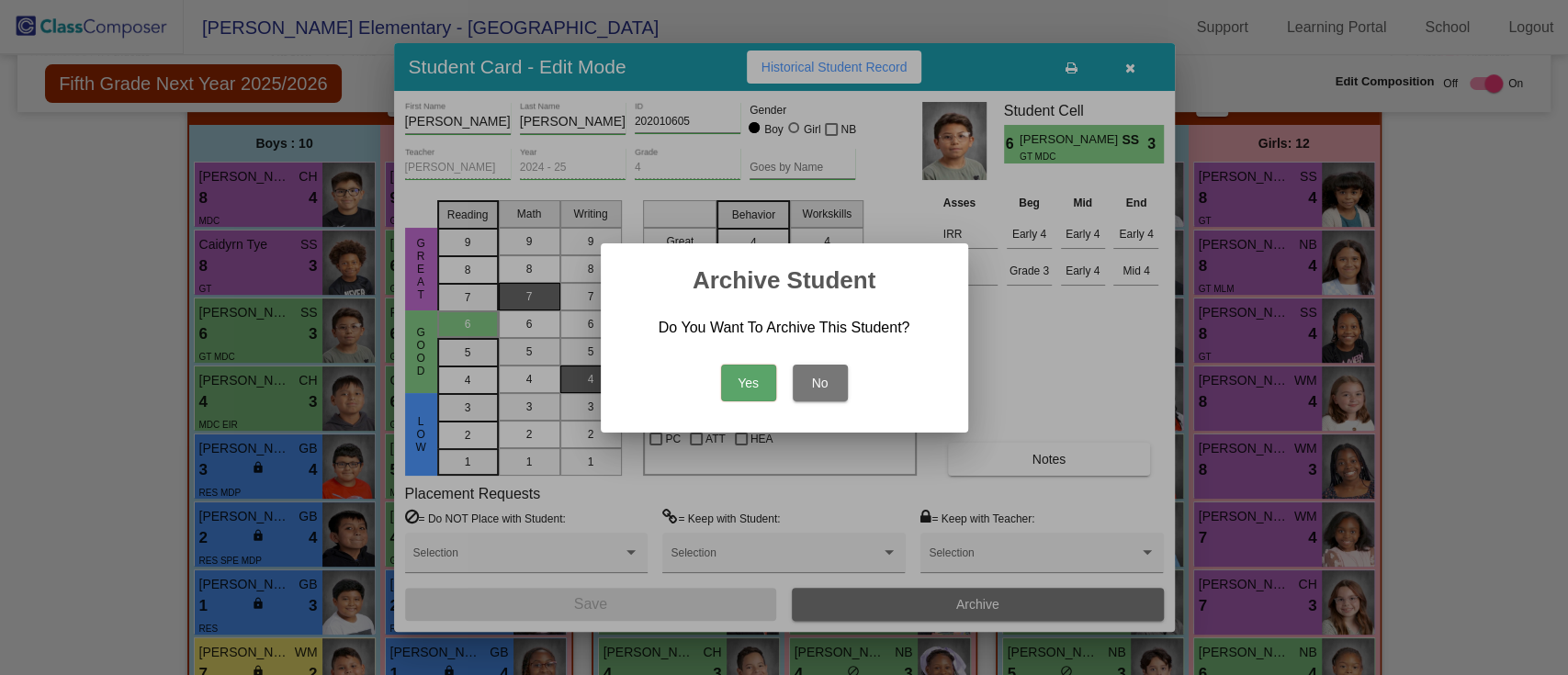 click on "Yes" at bounding box center (749, 383) 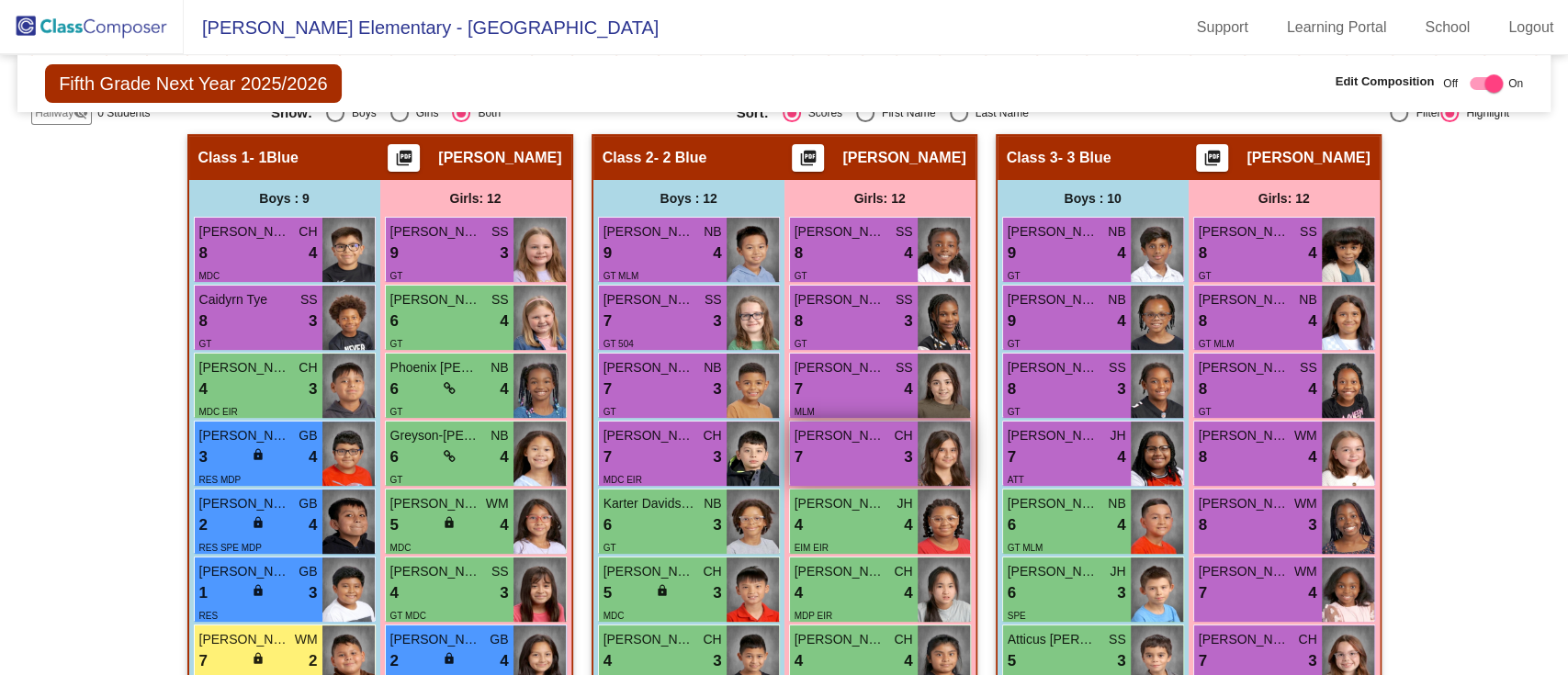 scroll, scrollTop: 435, scrollLeft: 0, axis: vertical 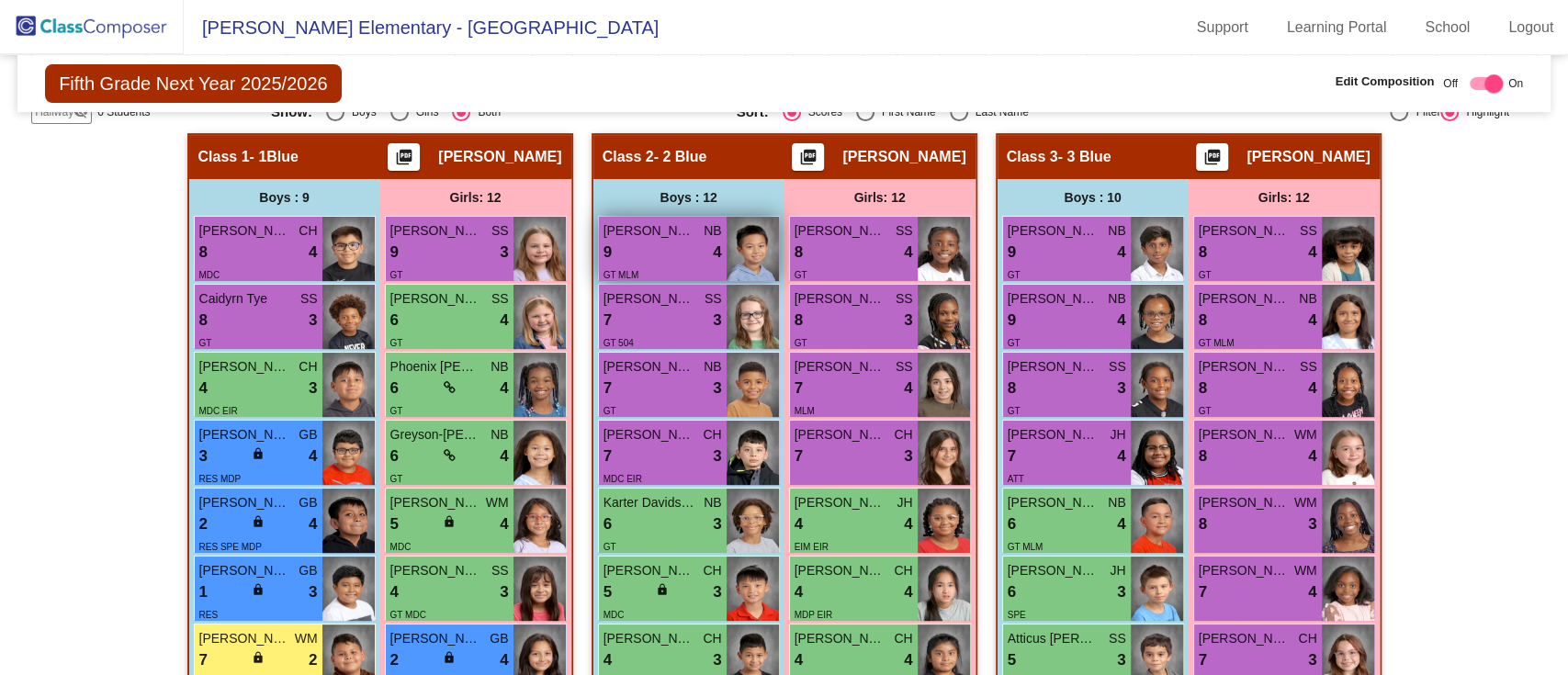 click on "9 lock do_not_disturb_alt 4" at bounding box center (662, 253) 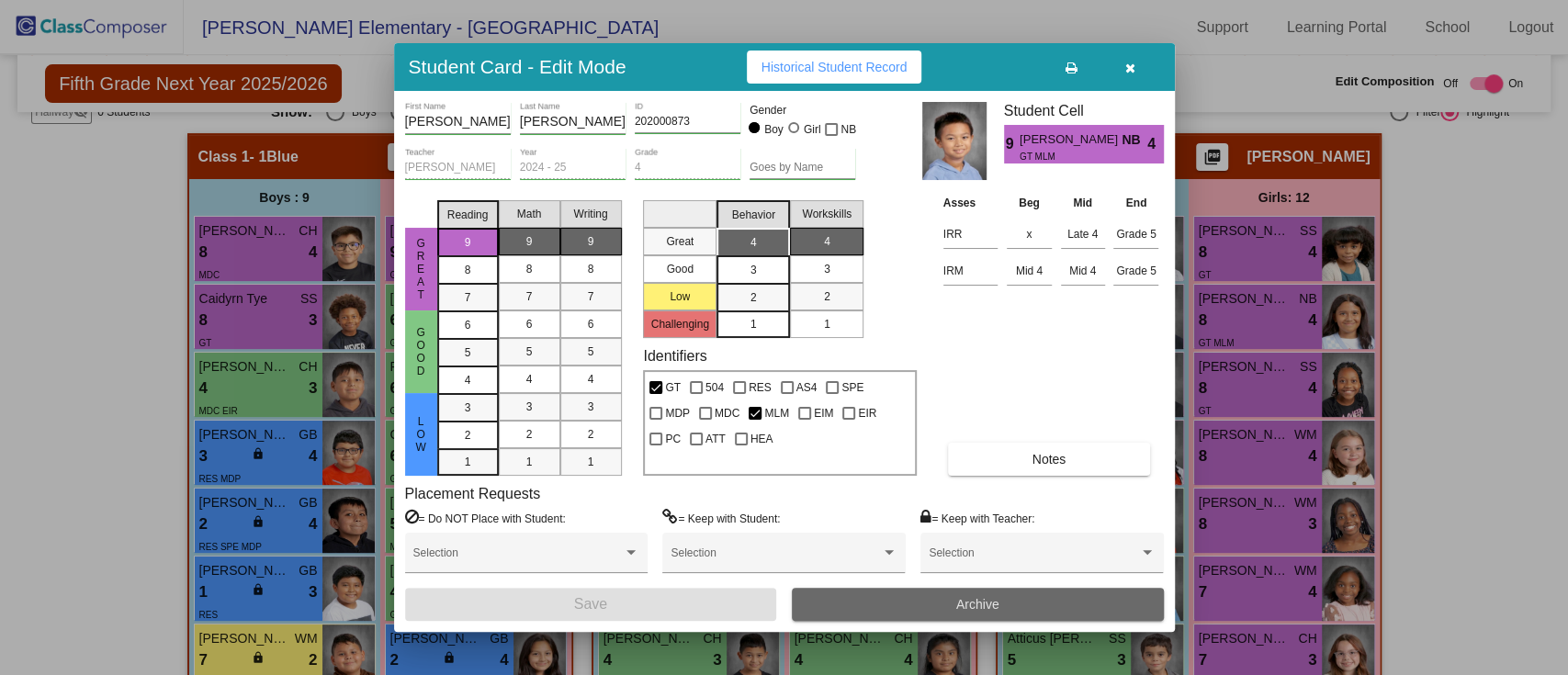 click on "Archive" at bounding box center [977, 604] 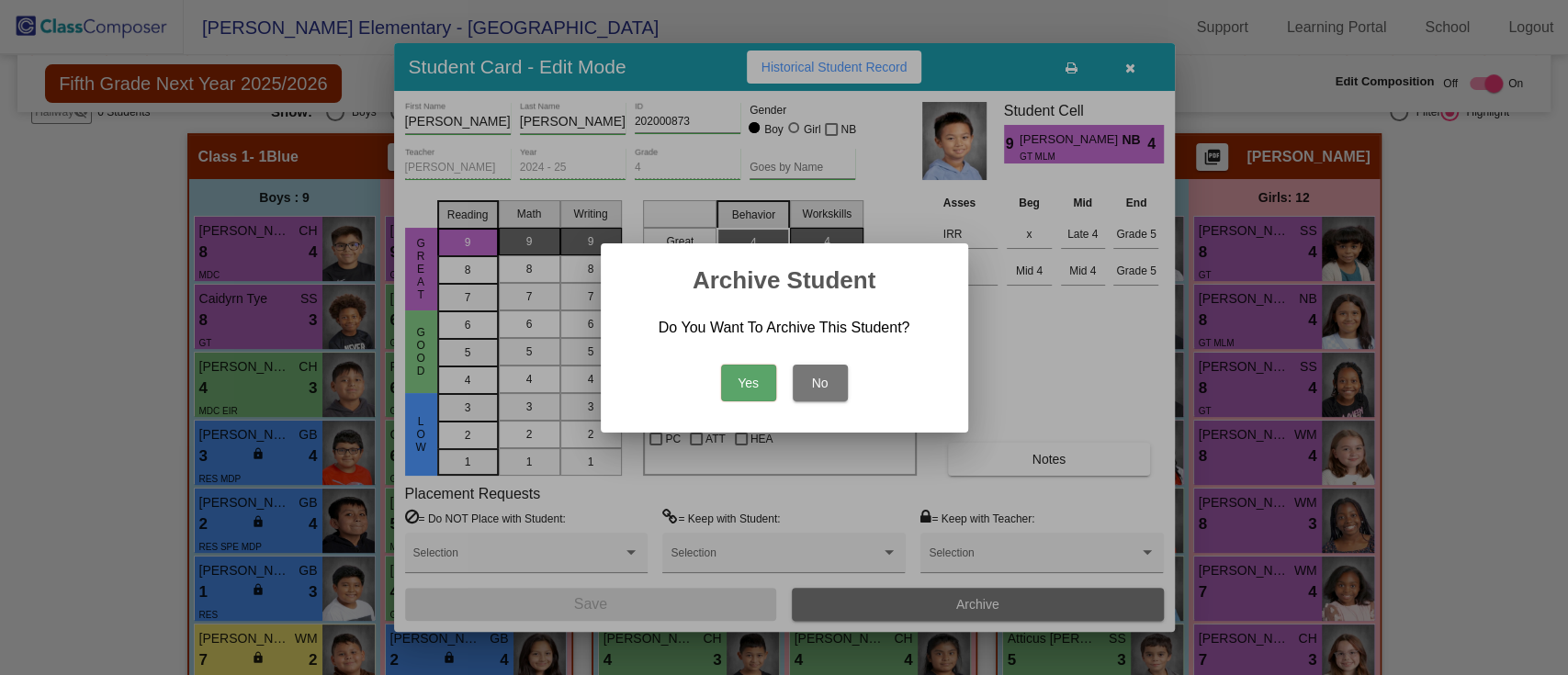 click on "Yes" at bounding box center (749, 383) 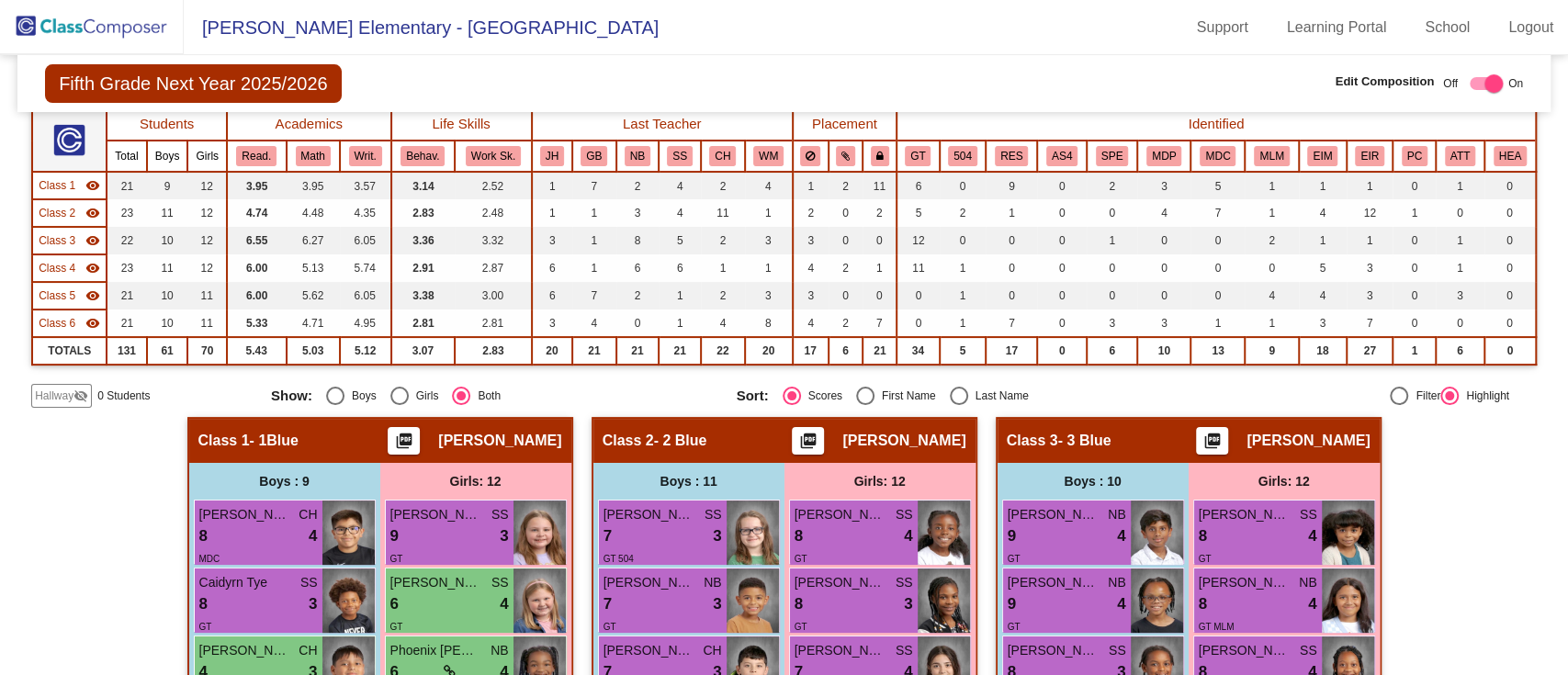 scroll, scrollTop: 153, scrollLeft: 0, axis: vertical 